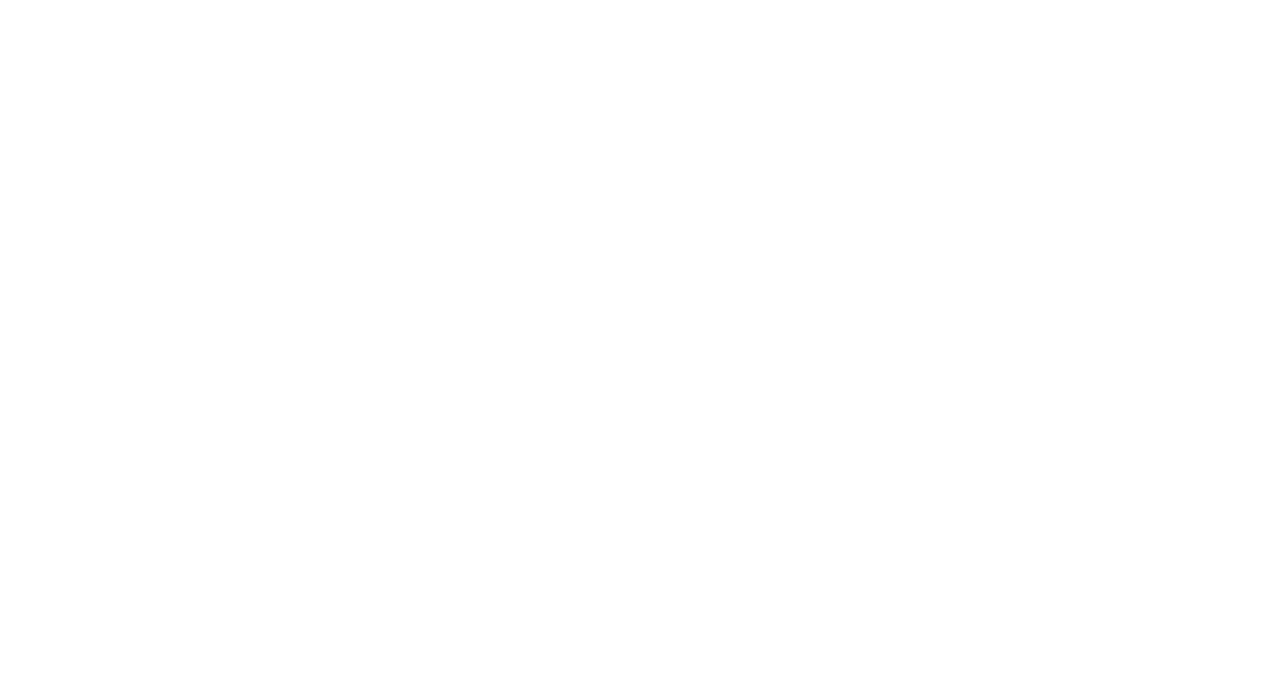 scroll, scrollTop: 0, scrollLeft: 0, axis: both 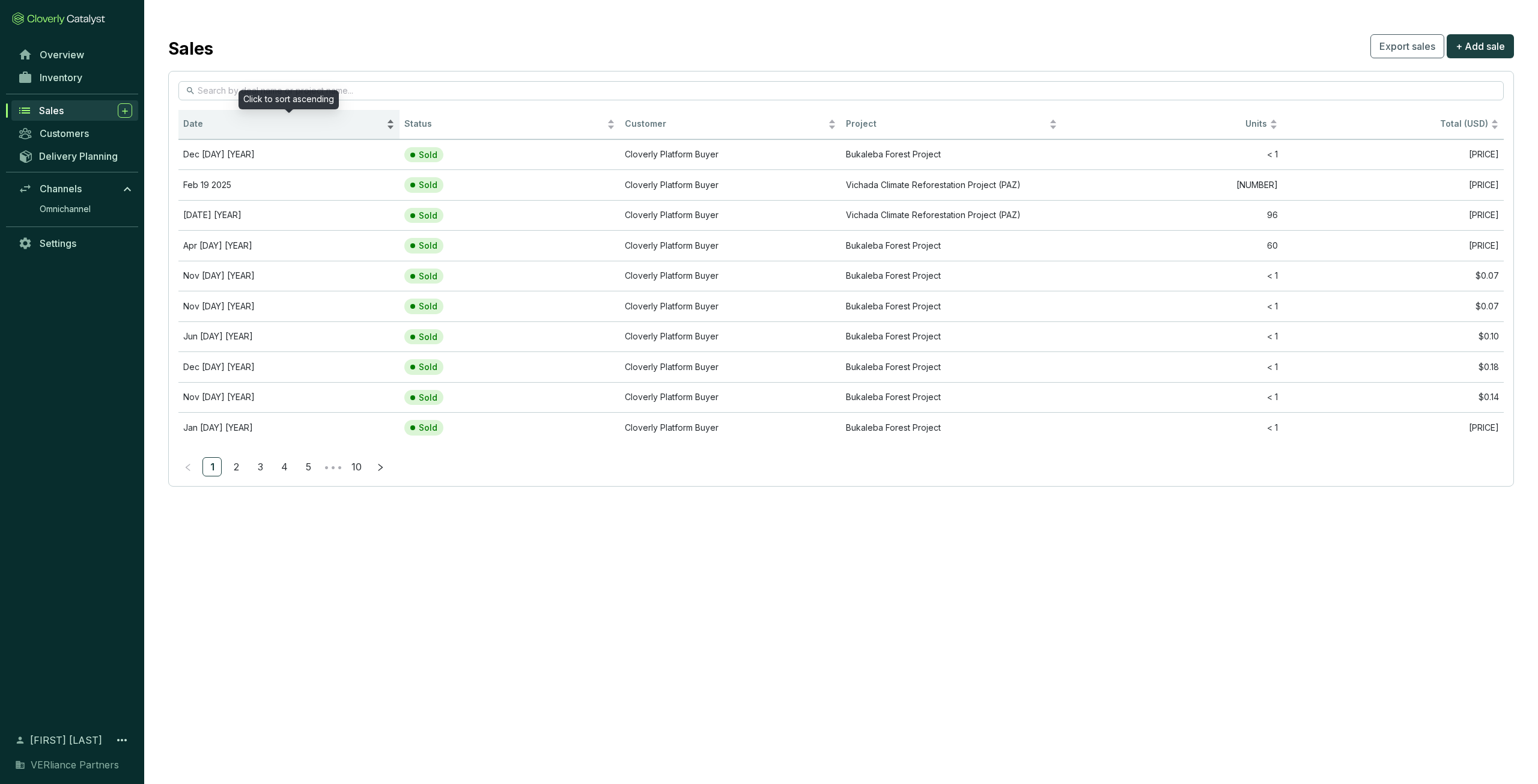 click on "Date" at bounding box center (284, 124) 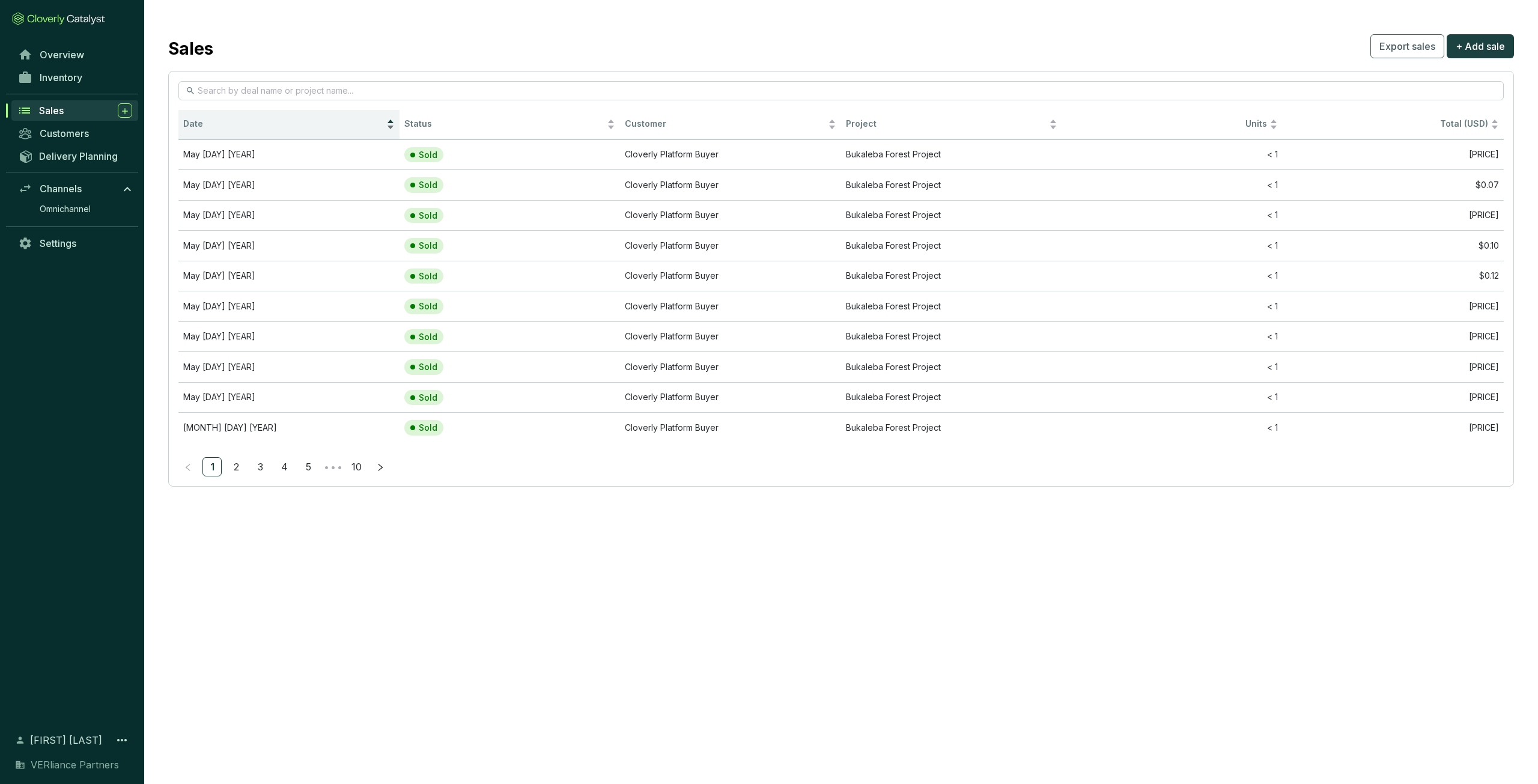 click on "Date" at bounding box center [284, 124] 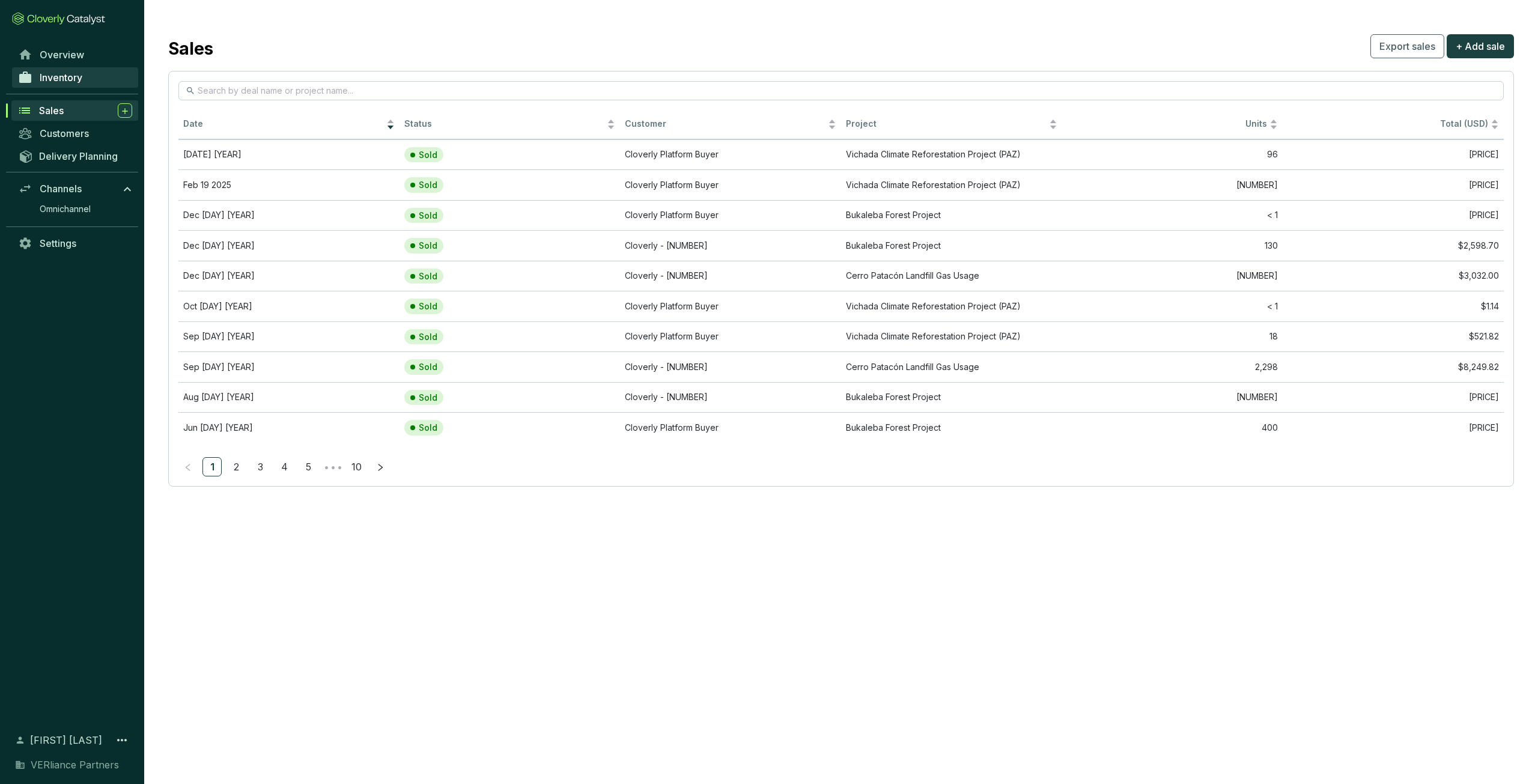 click on "Inventory" at bounding box center [61, 77] 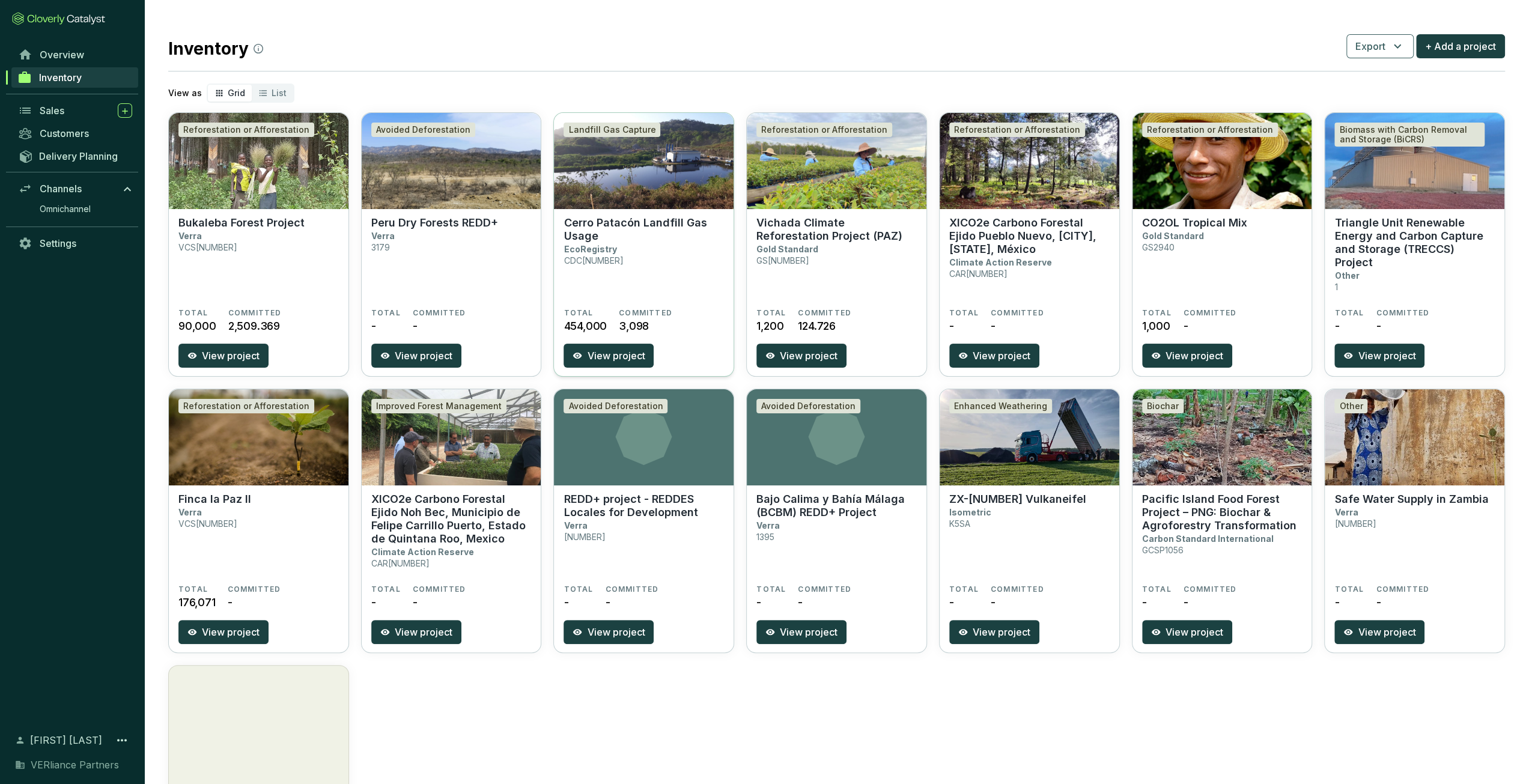 click on "[PROJECT_NAME]" at bounding box center (643, 229) 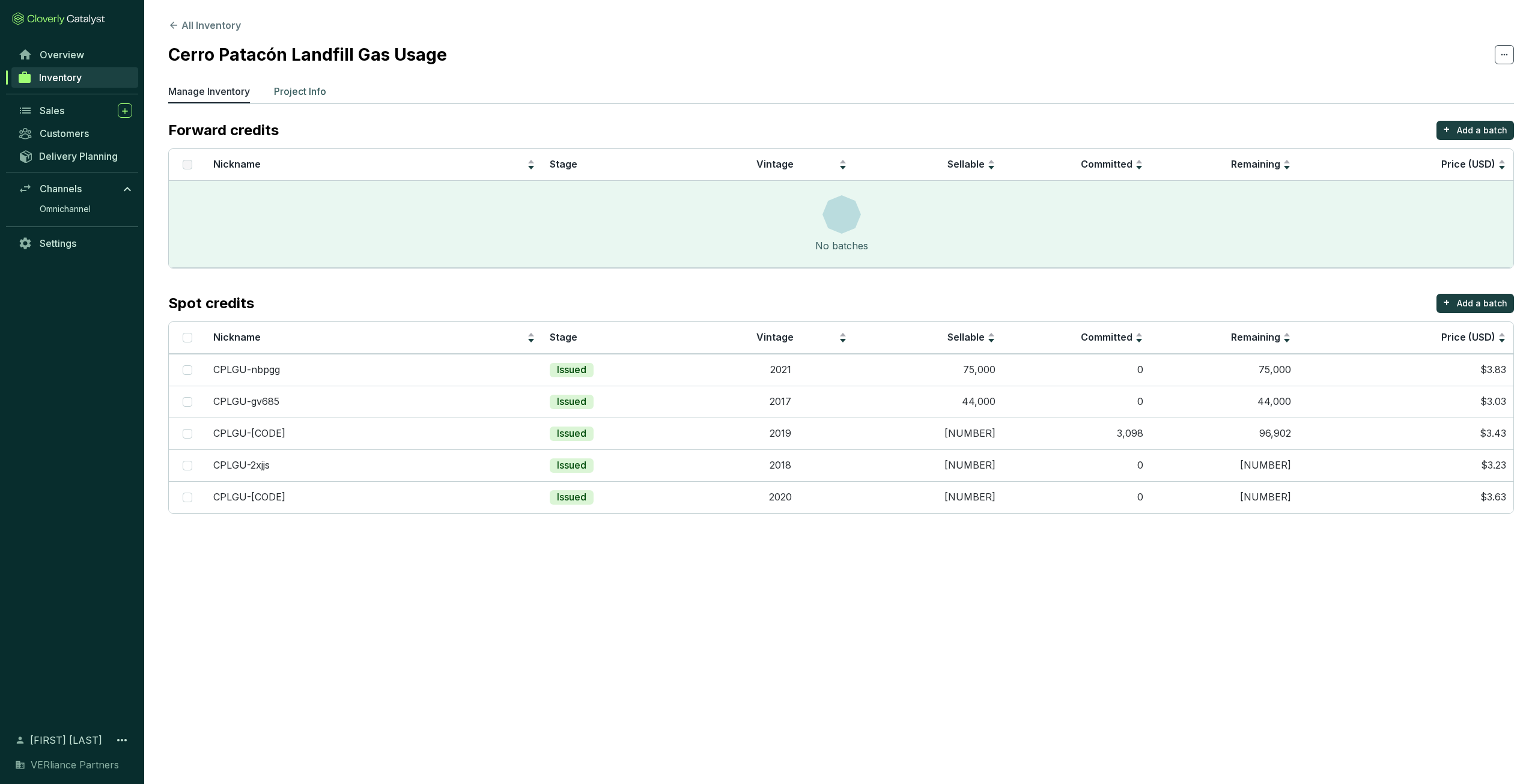 click on "Project Info" at bounding box center (300, 91) 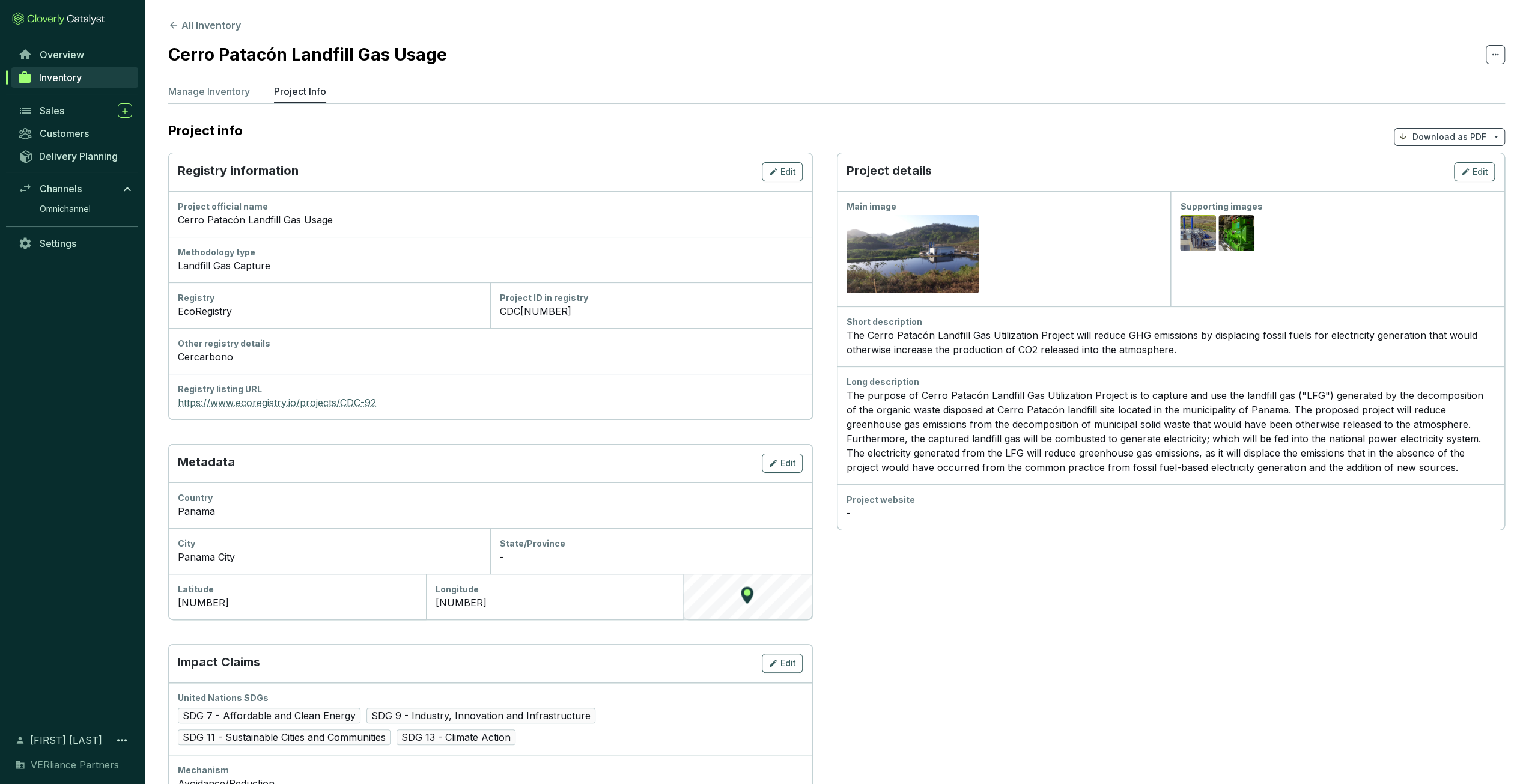 click on "https://www.ecoregistry.io/projects/CDC-92" at bounding box center [490, 403] 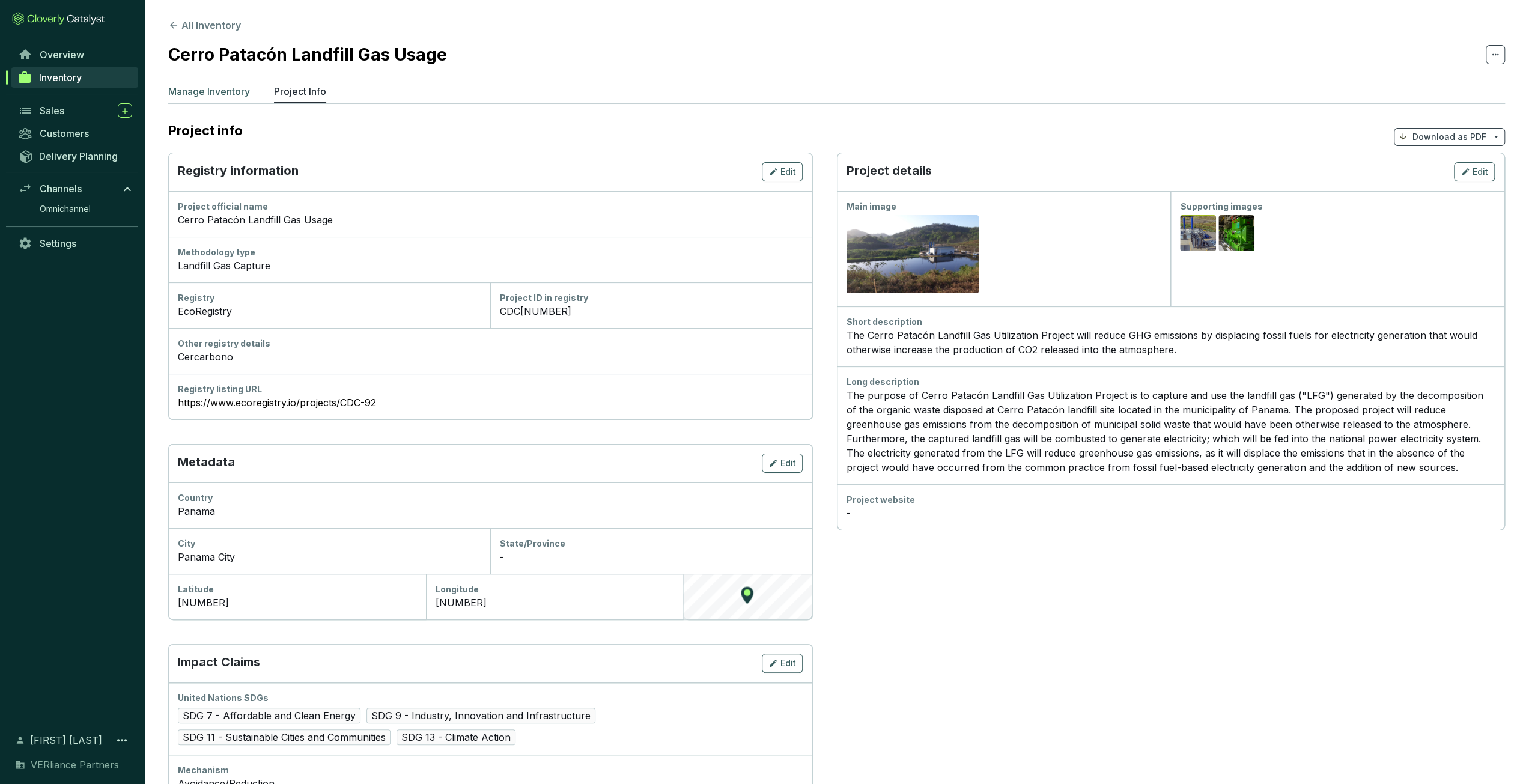 click on "Manage Inventory" at bounding box center [209, 91] 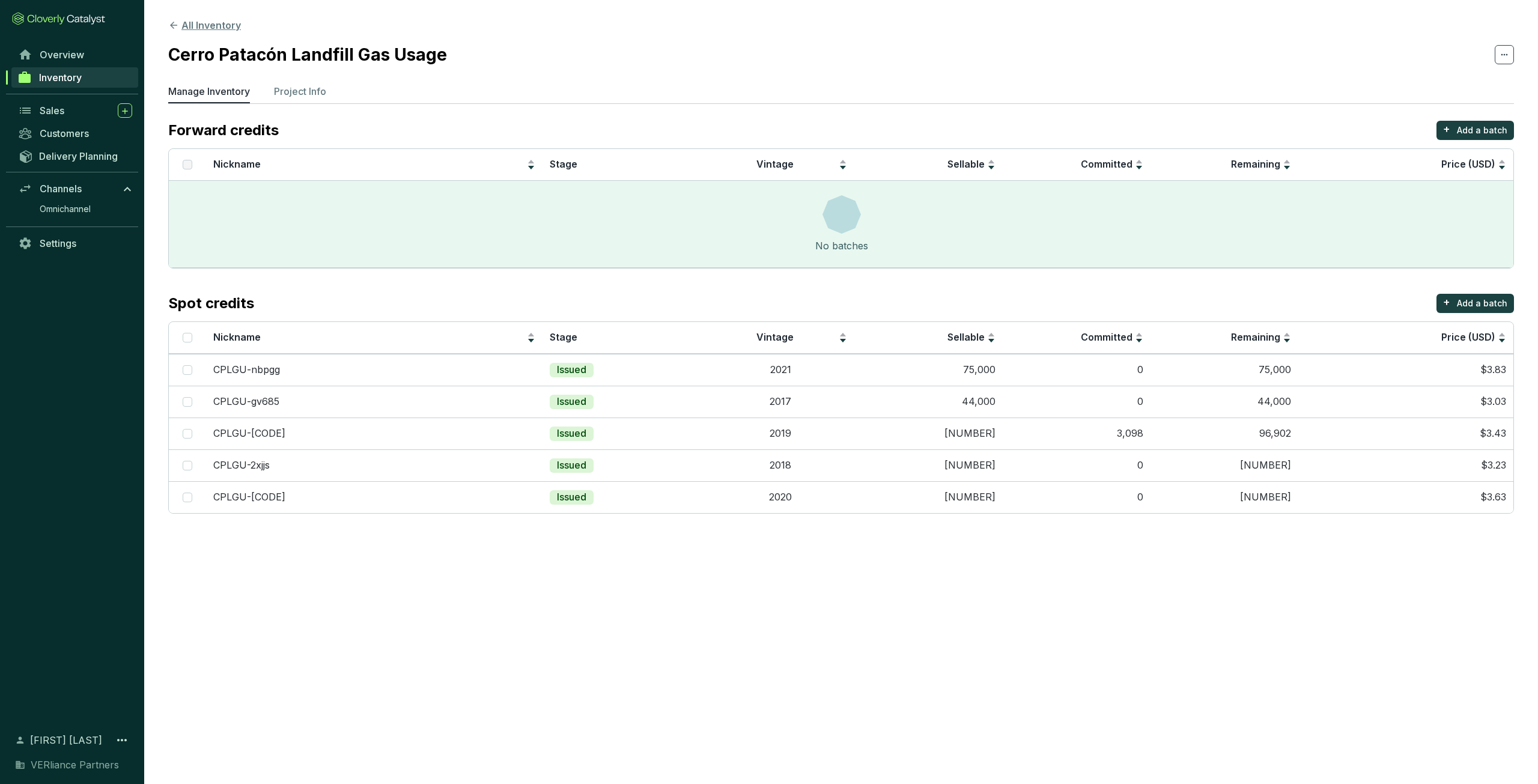 click on "All Inventory" at bounding box center (204, 25) 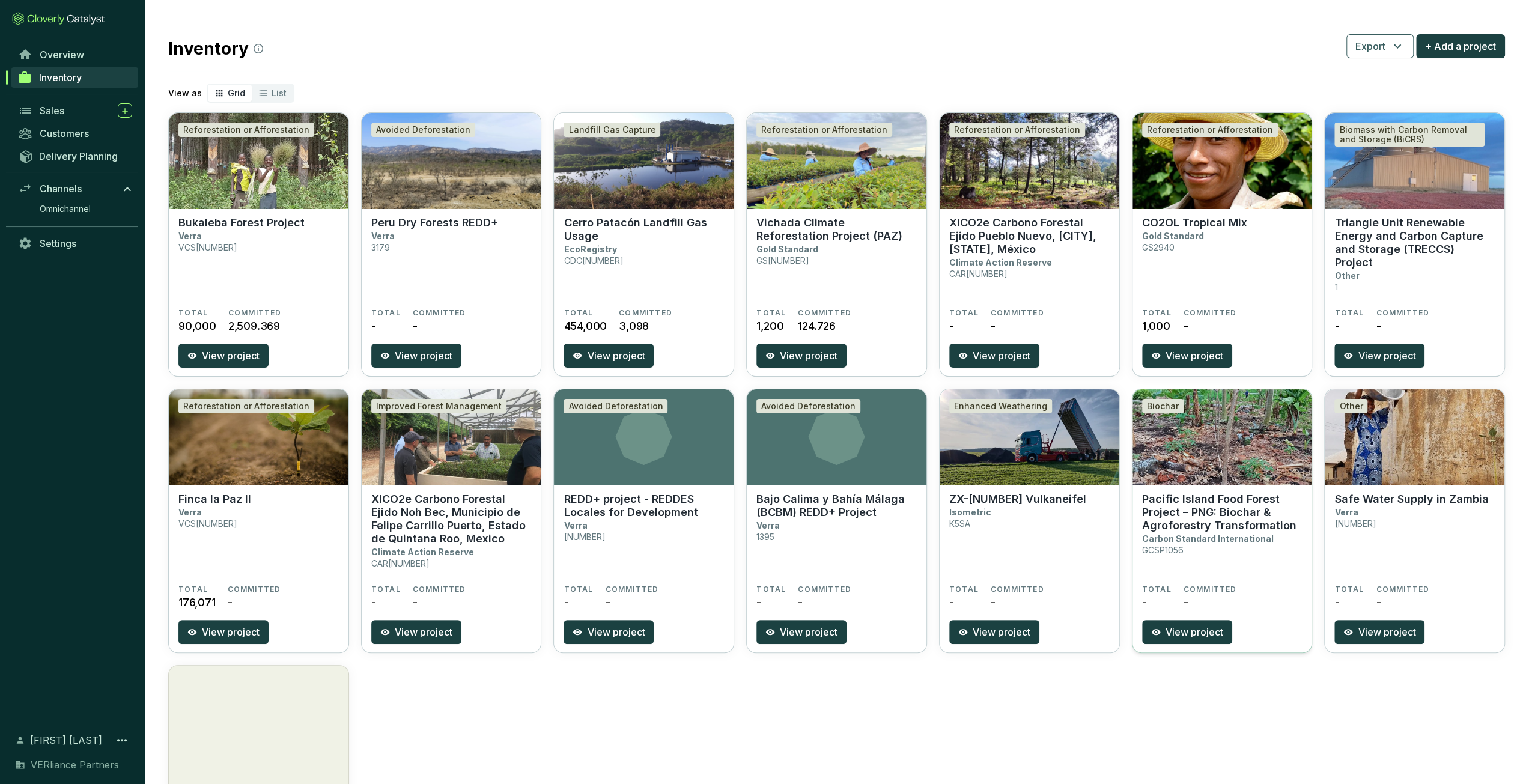 click on "Pacific Island Food Forest Project – PNG: Biochar & Agroforestry Transformation" at bounding box center (1222, 512) 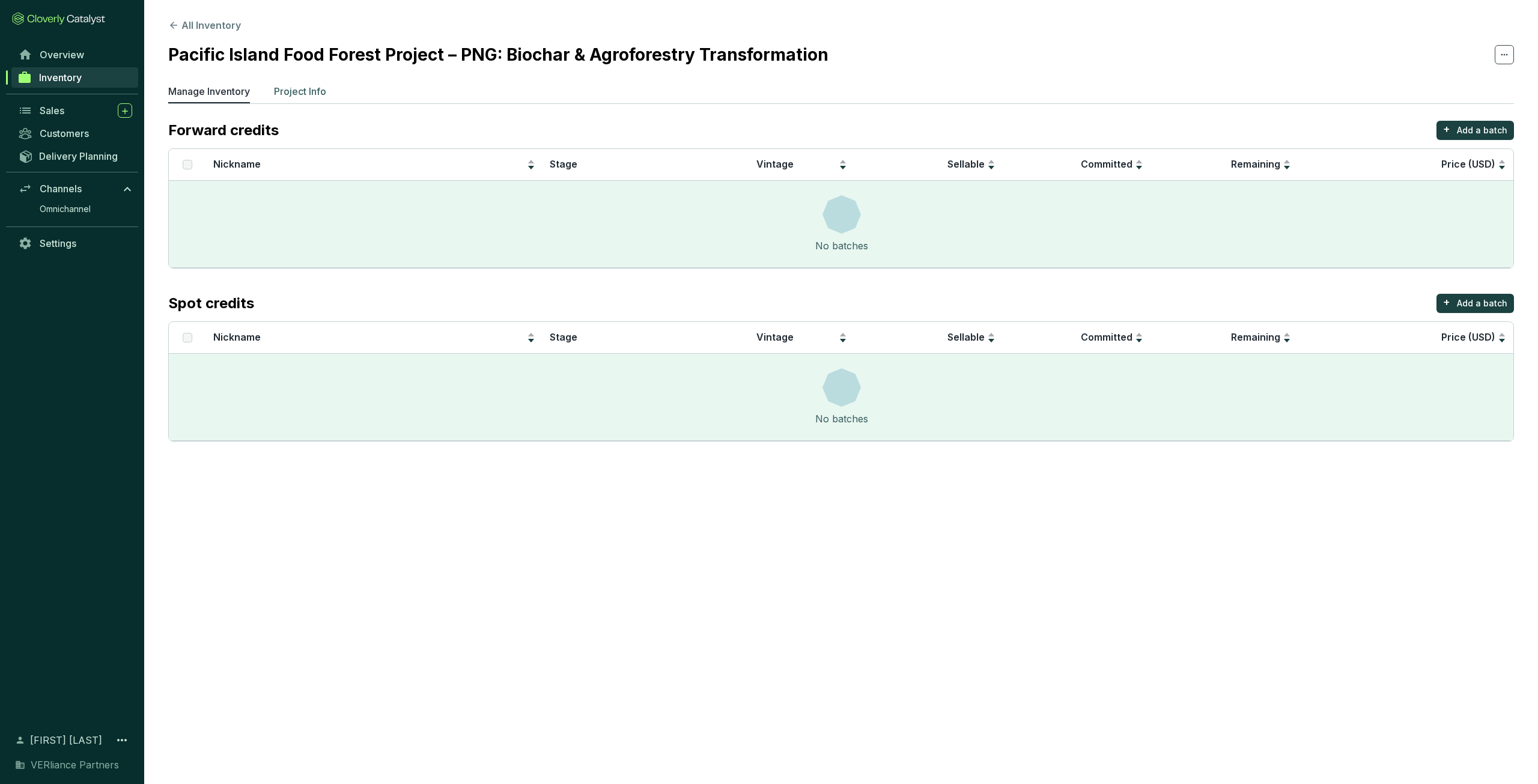 click on "Project Info" at bounding box center [300, 91] 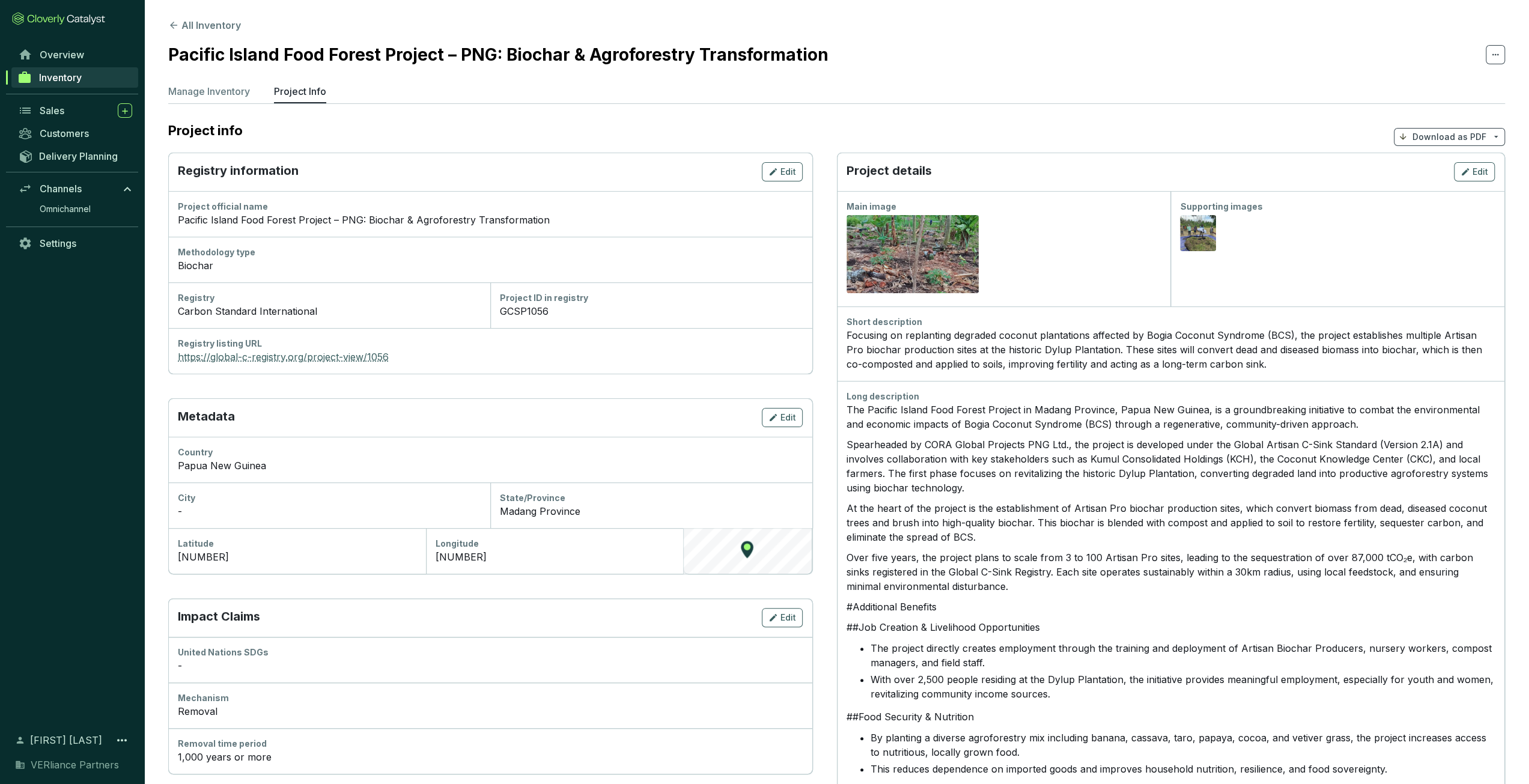 click on "https://global-c-registry.org/project-view/1056" at bounding box center (490, 357) 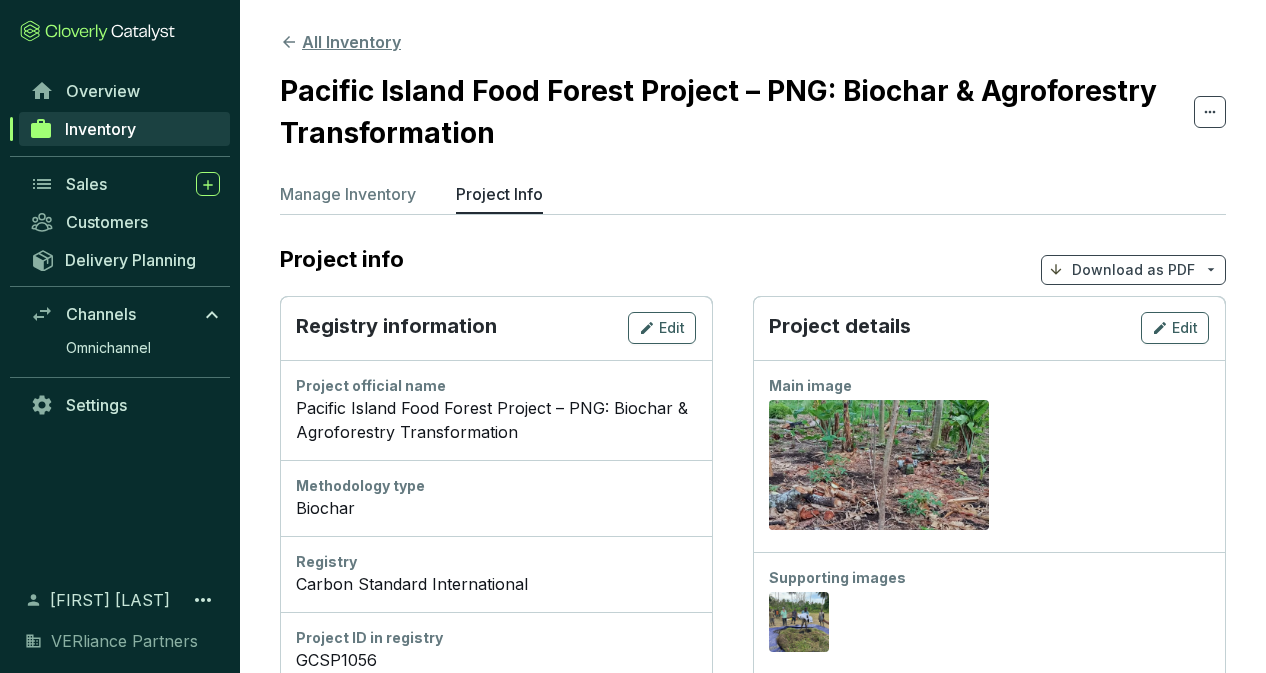 click on "All Inventory" at bounding box center (340, 42) 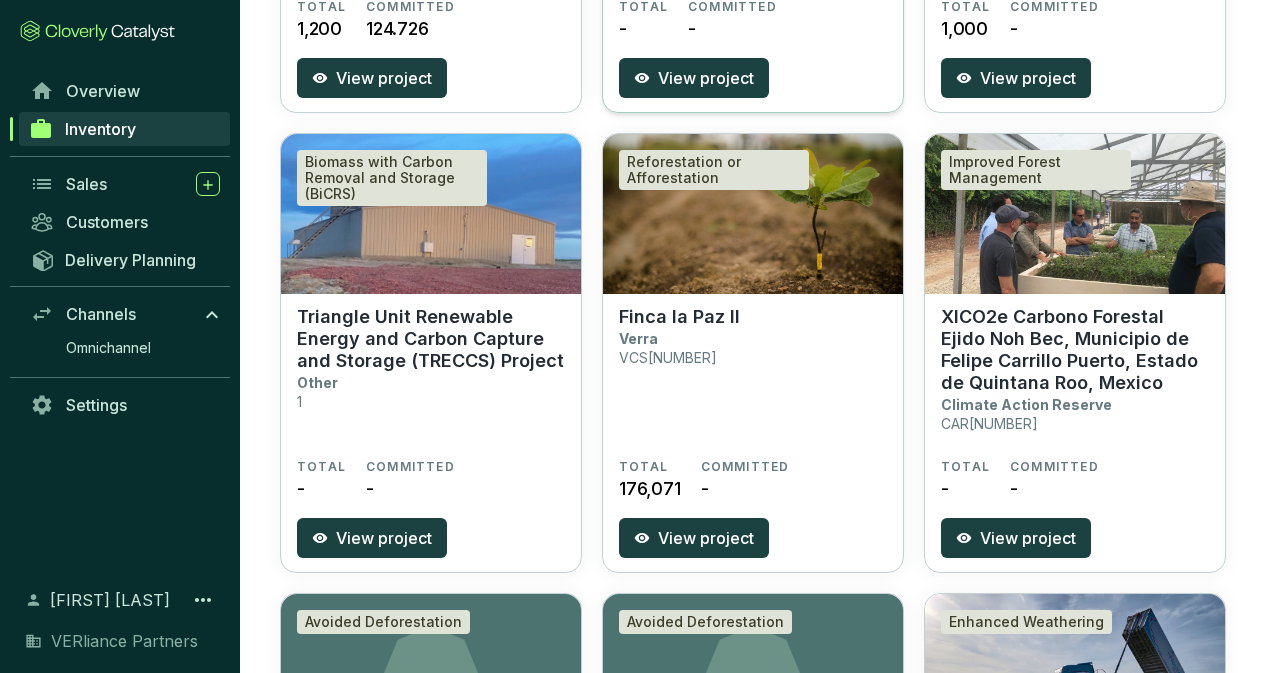 scroll, scrollTop: 1000, scrollLeft: 0, axis: vertical 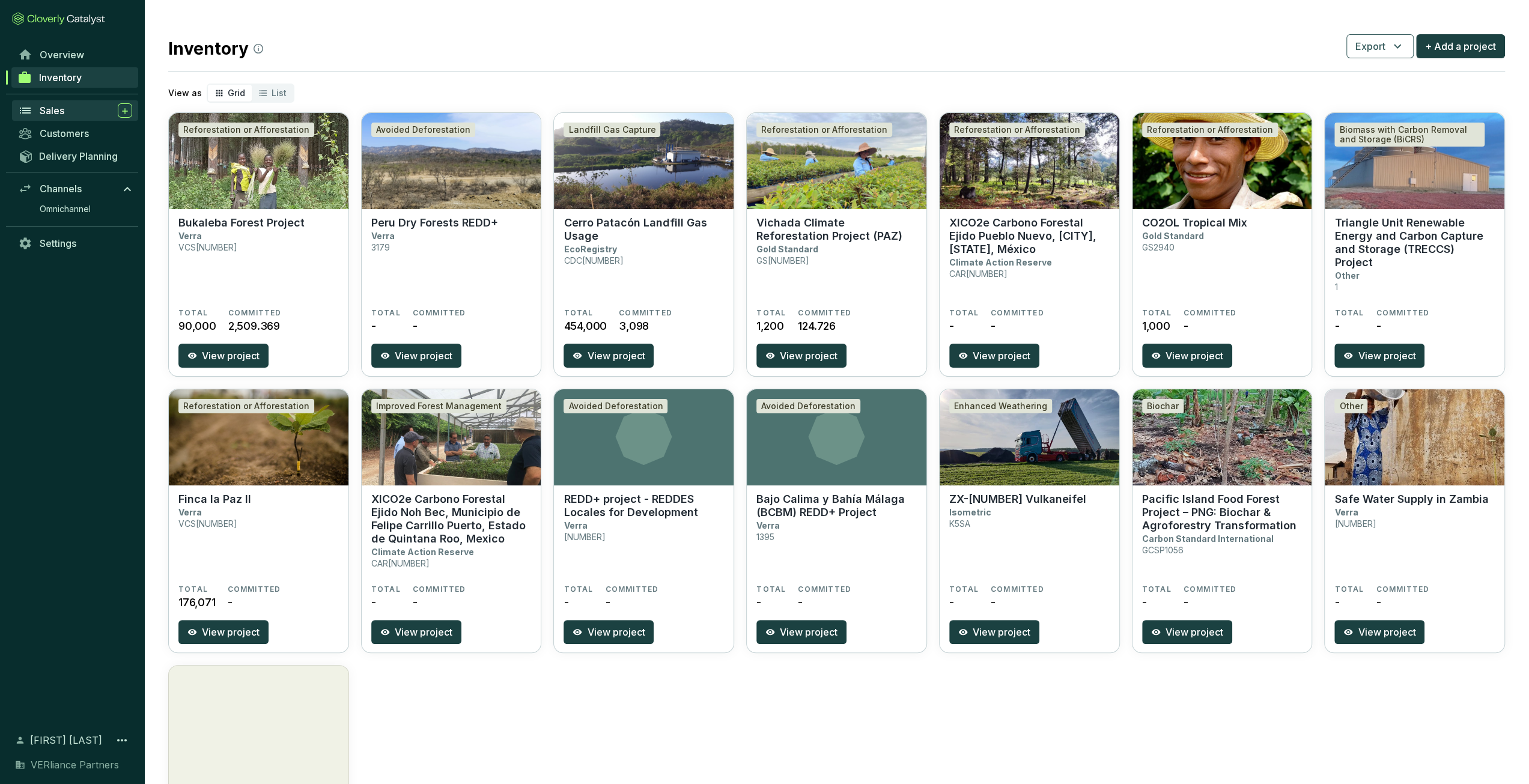 click on "Sales" at bounding box center [52, 111] 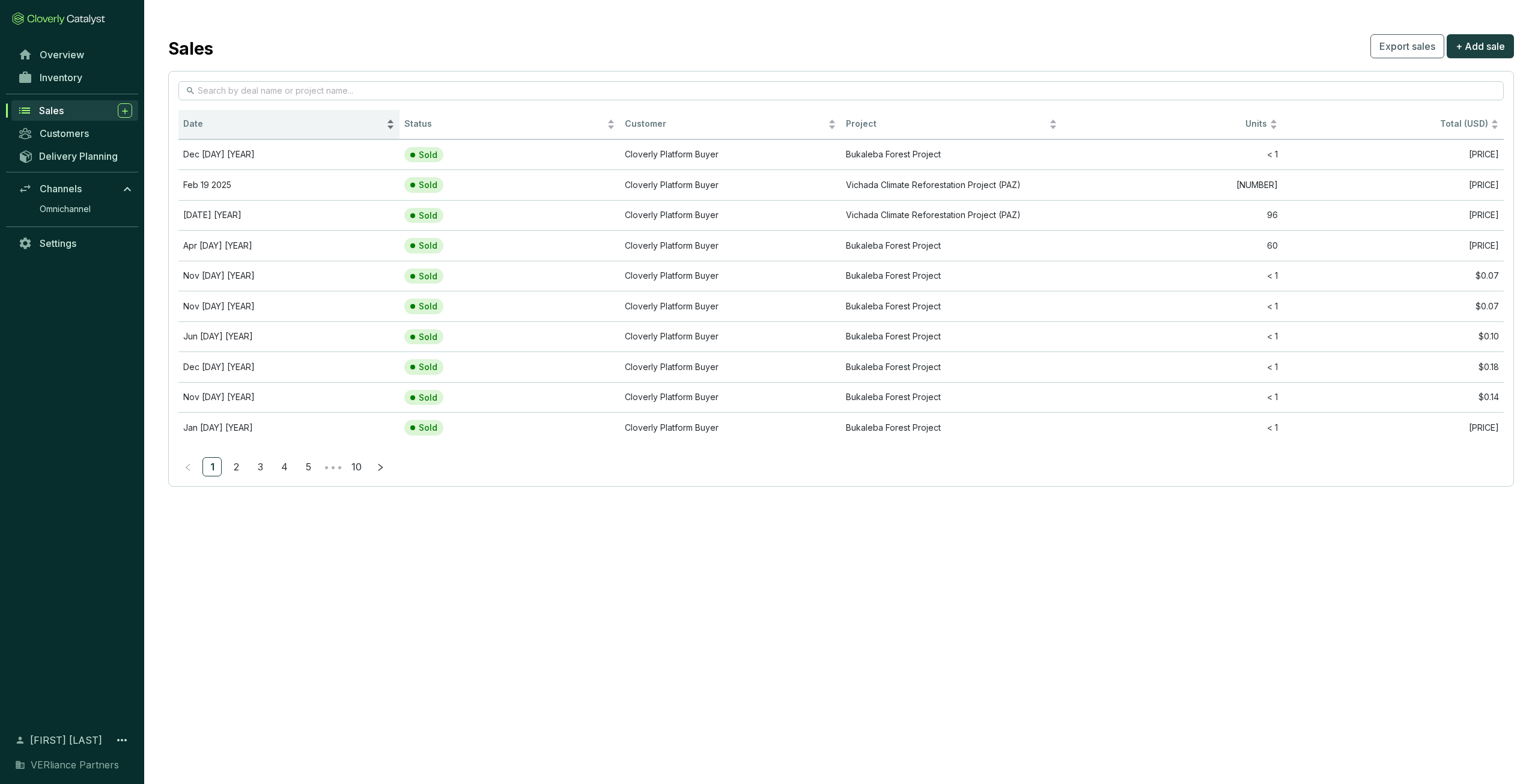 click on "[DATE]" at bounding box center (284, 124) 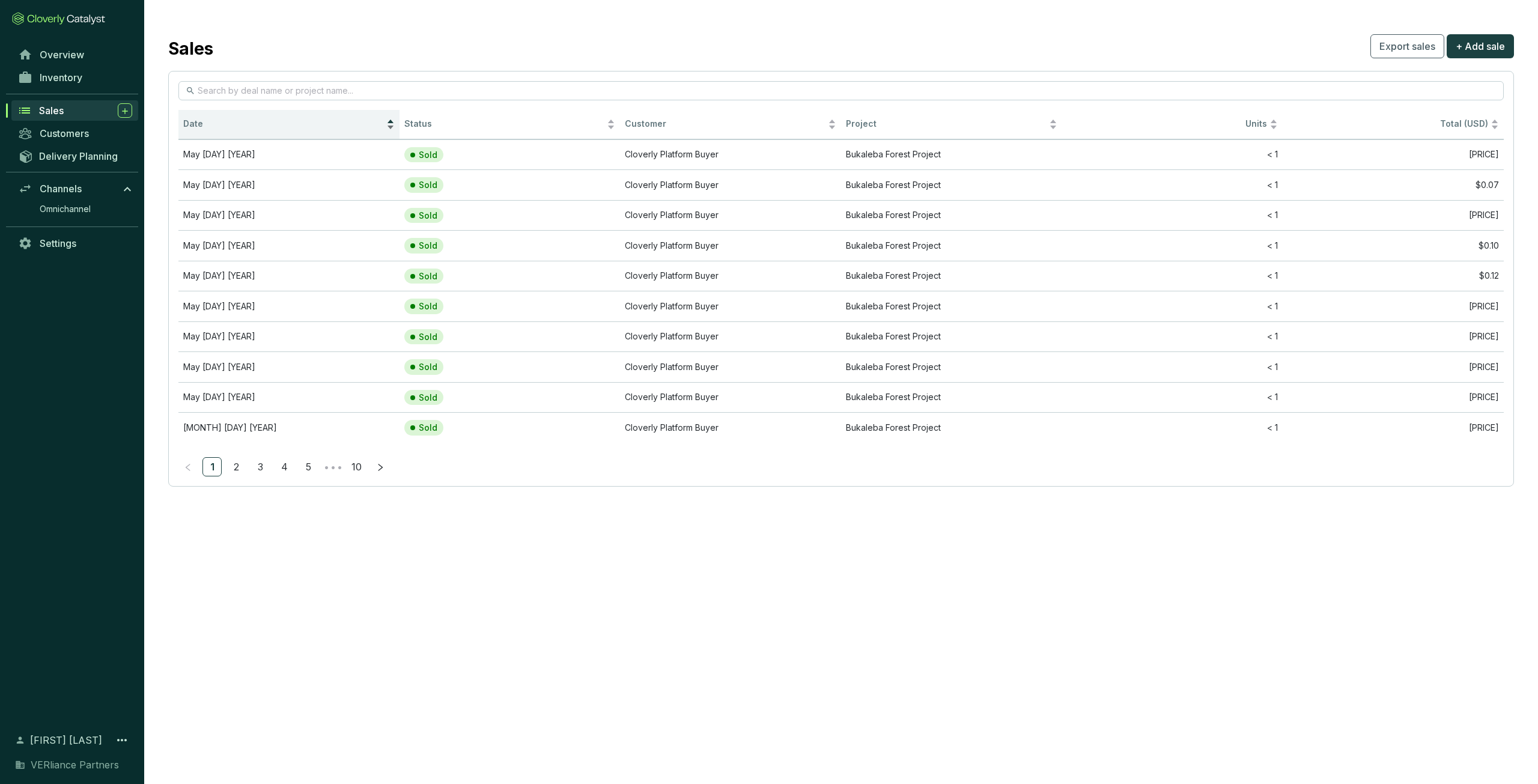 click on "[DATE]" at bounding box center [284, 124] 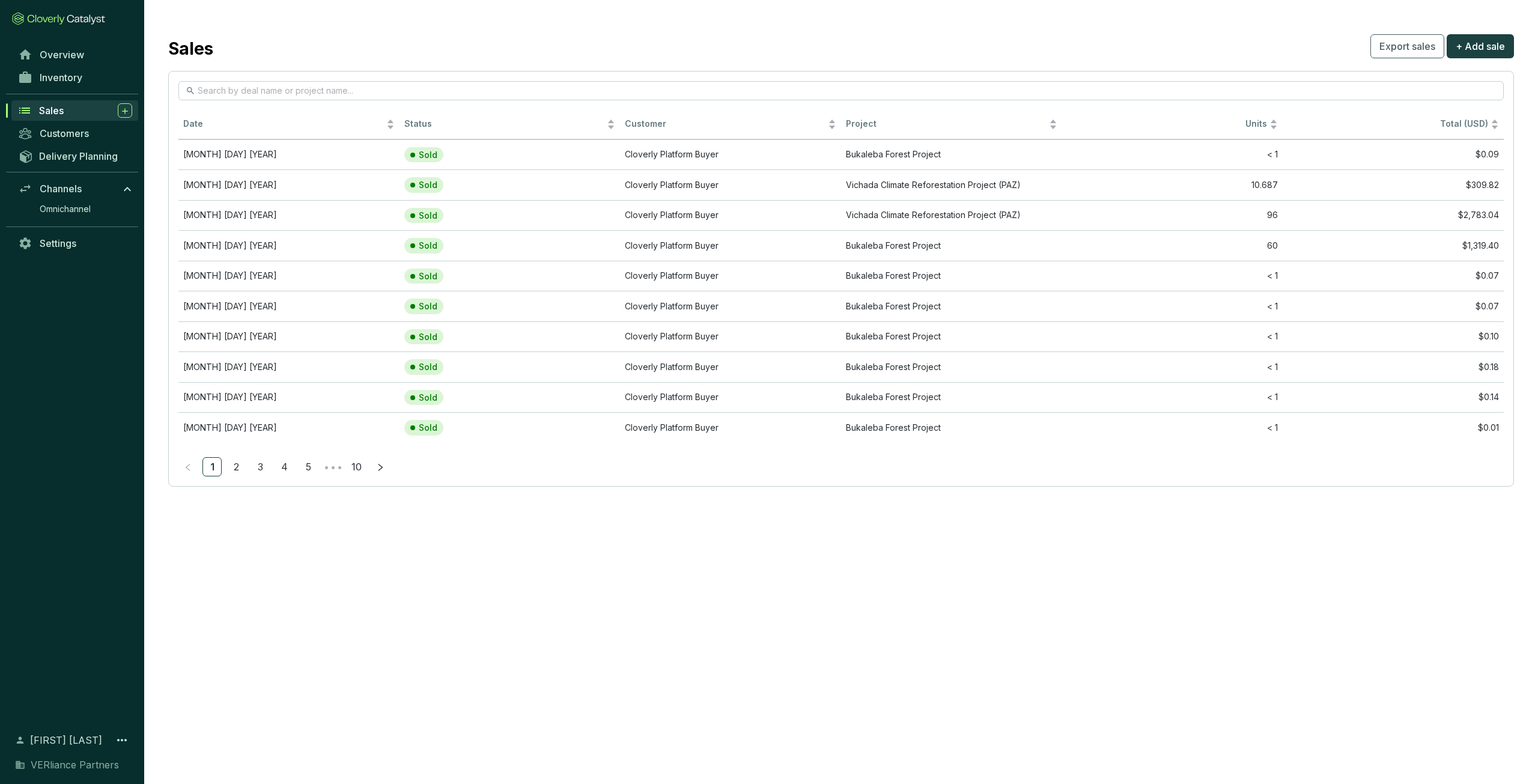 scroll, scrollTop: 0, scrollLeft: 0, axis: both 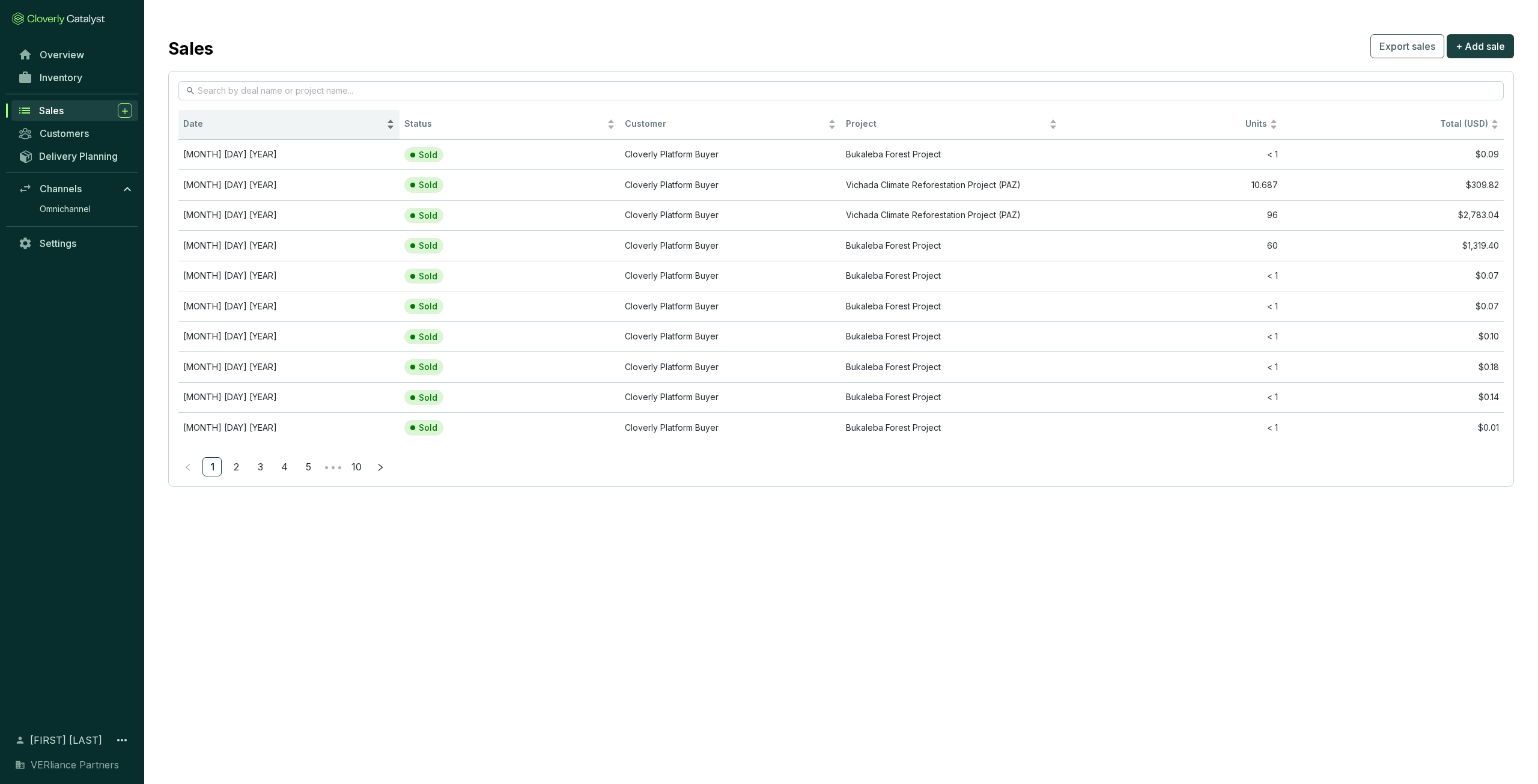 click on "[DATE]" at bounding box center [284, 124] 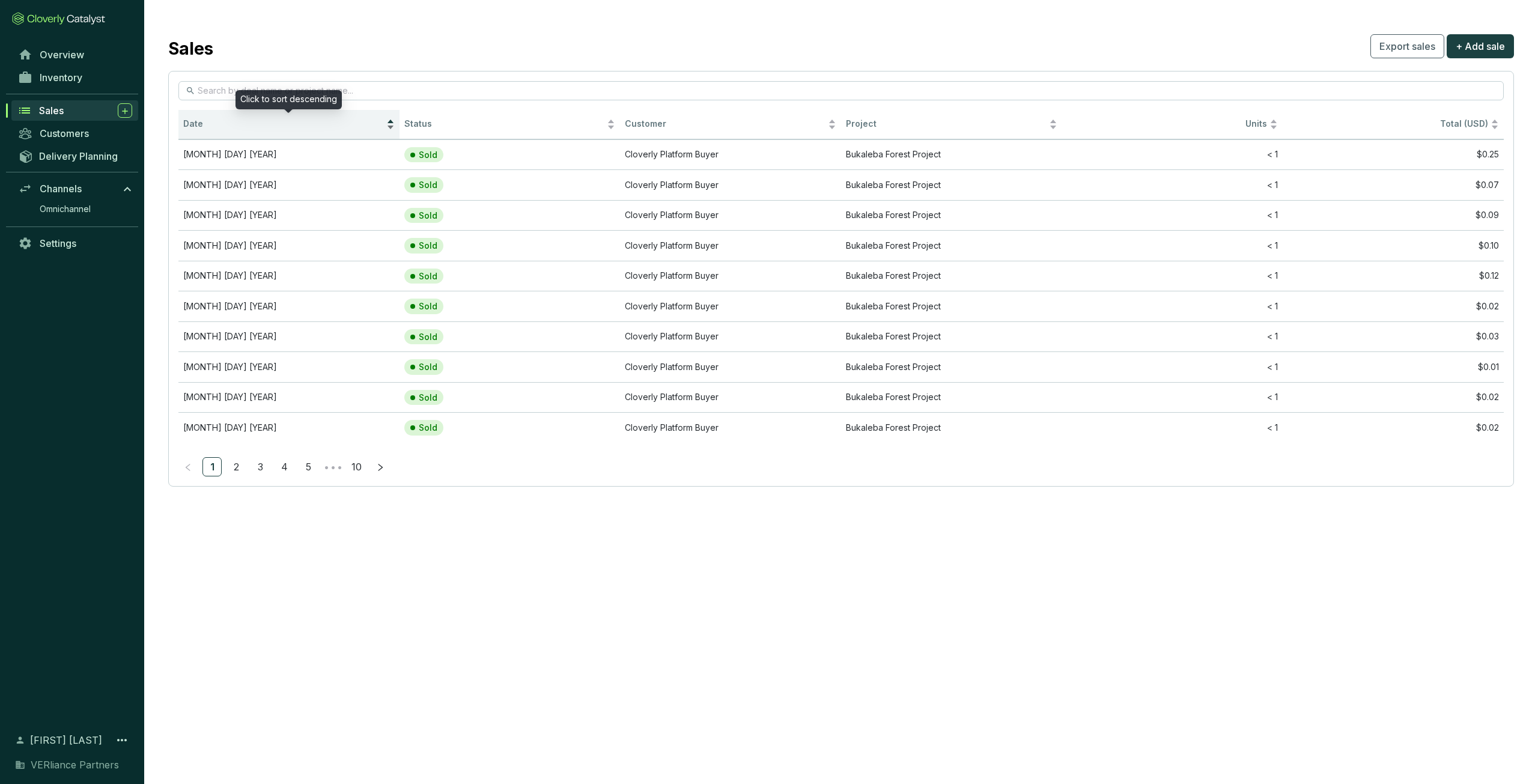 click on "[DATE]" at bounding box center [284, 124] 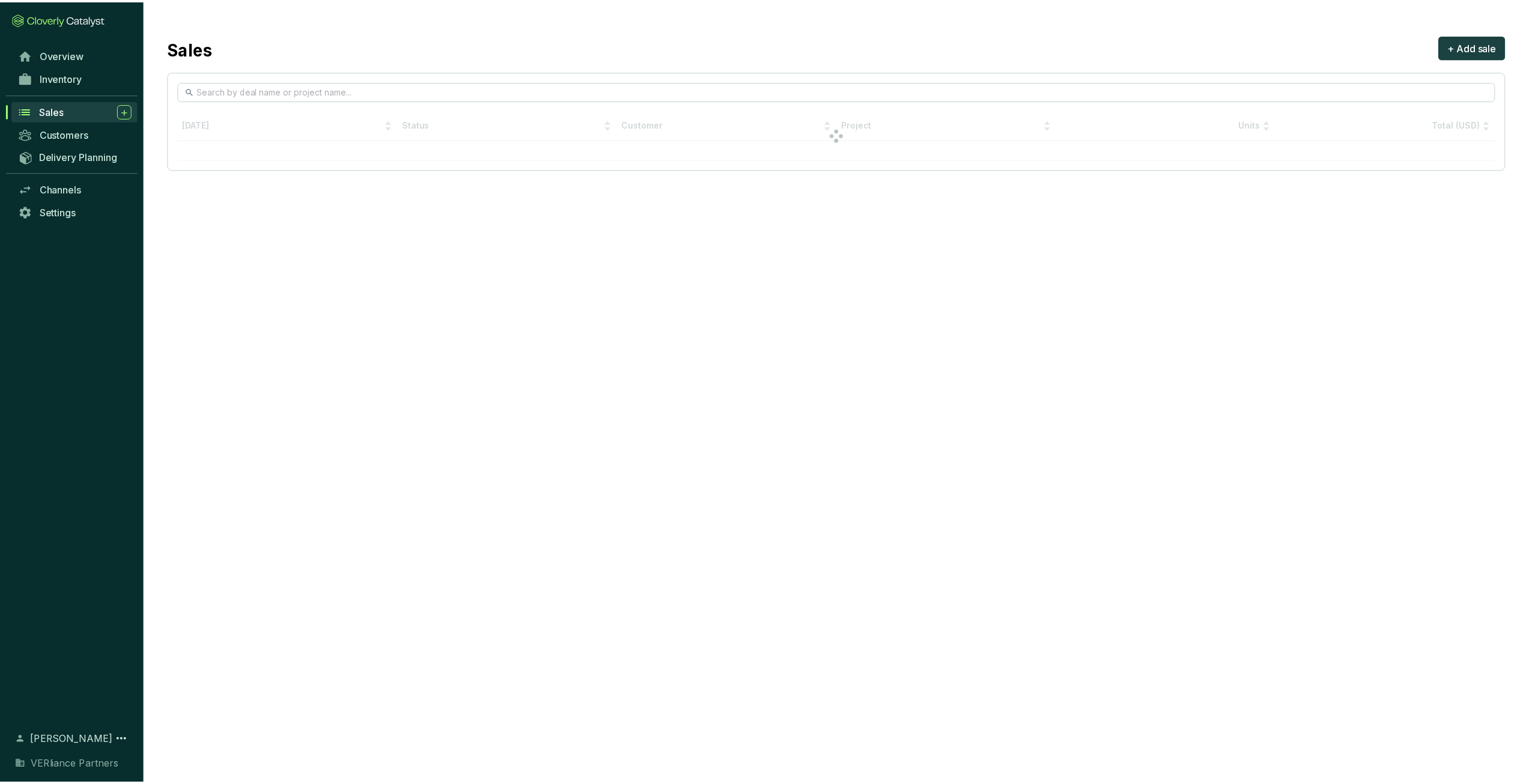 scroll, scrollTop: 0, scrollLeft: 0, axis: both 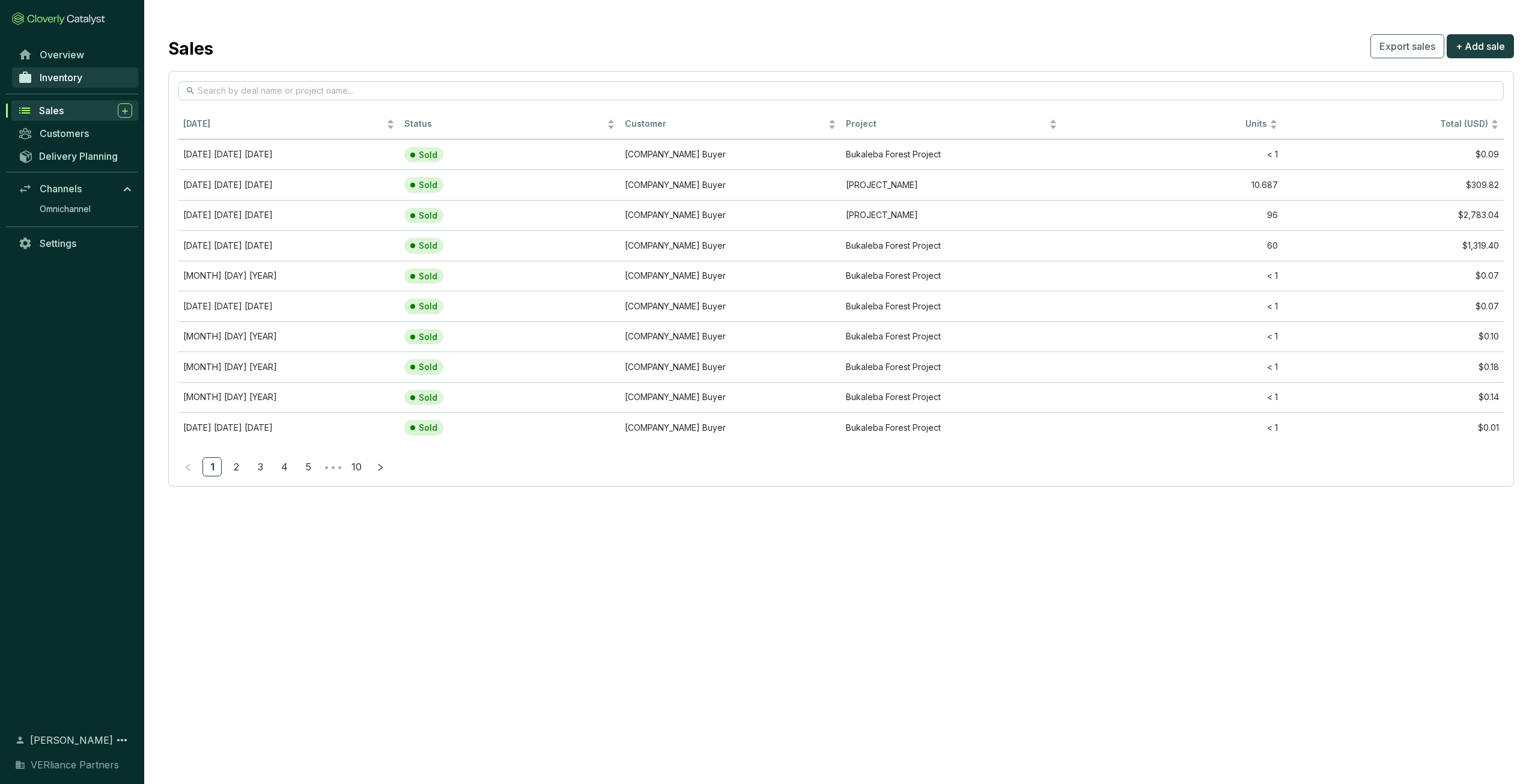 click on "Inventory" at bounding box center [61, 77] 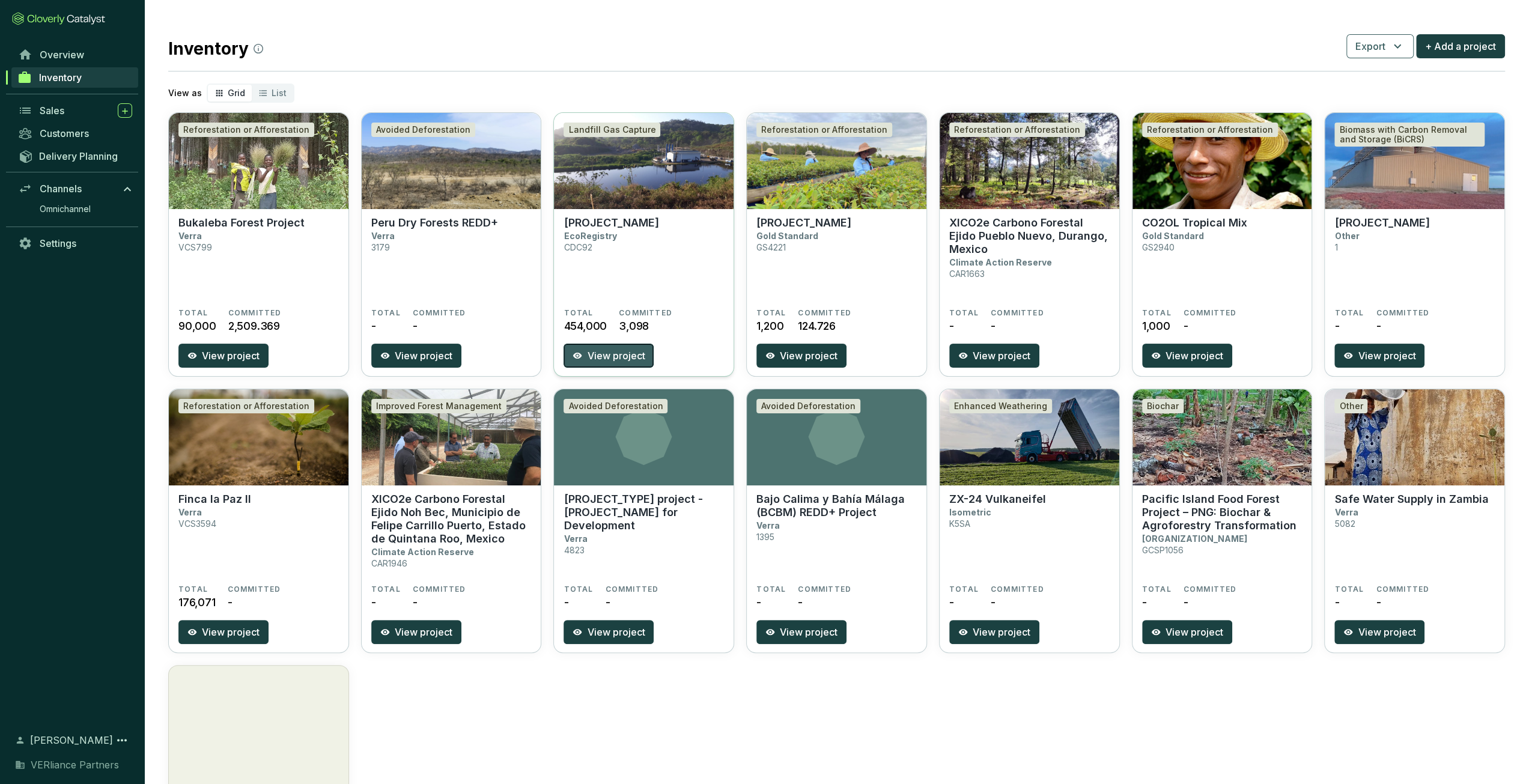 click on "View project" at bounding box center (616, 356) 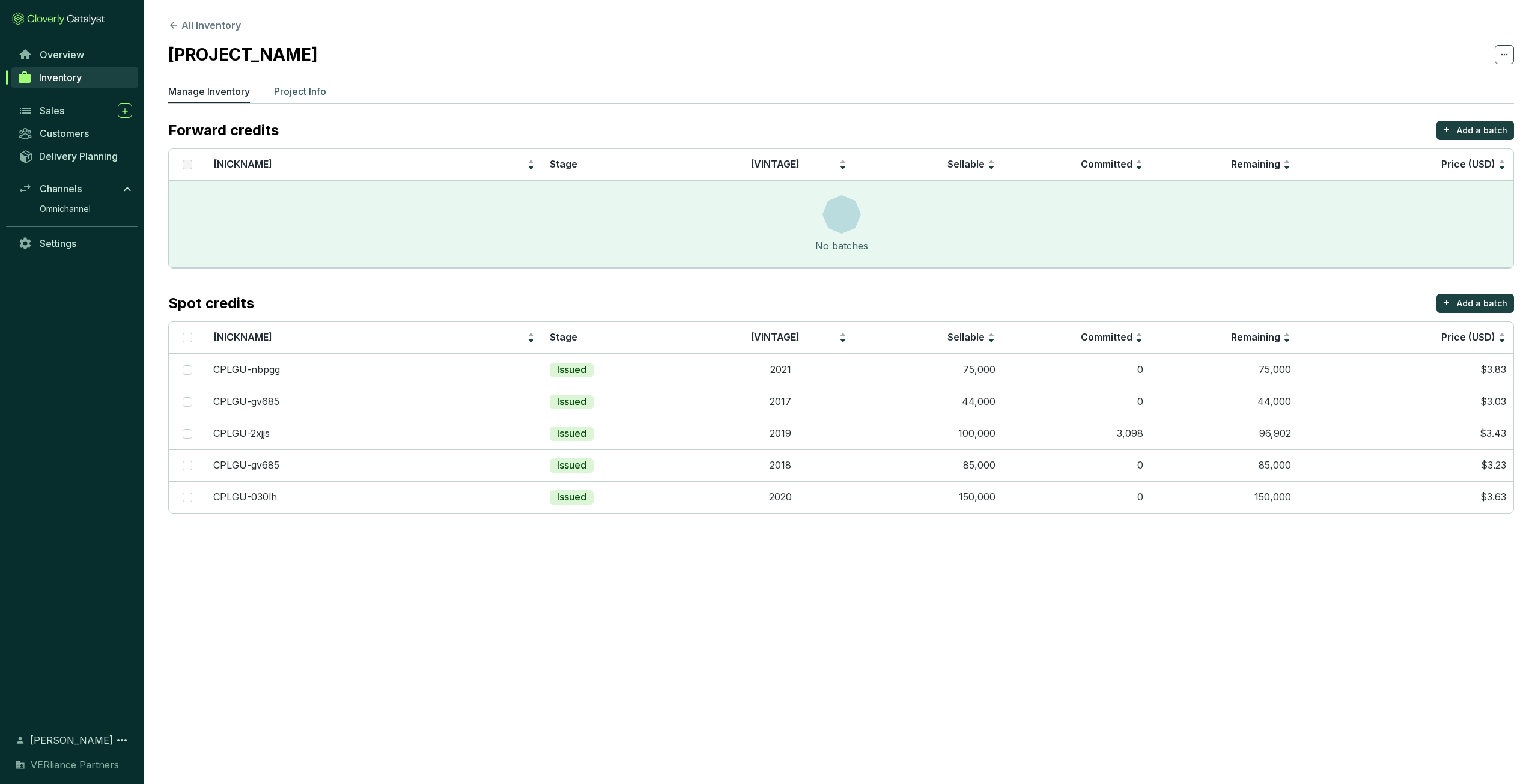 click on "Project Info" at bounding box center [300, 91] 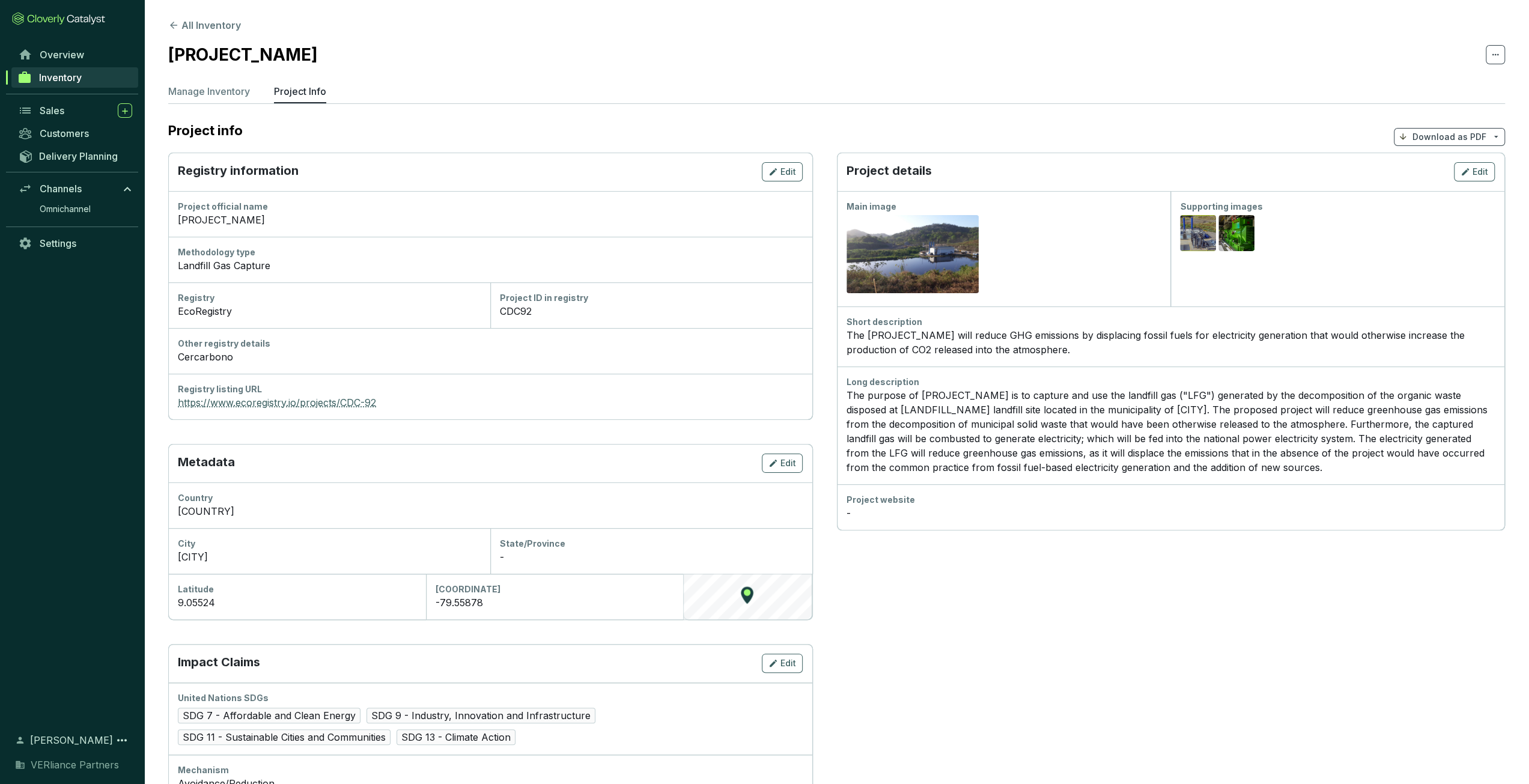 click on "https://www.ecoregistry.io/projects/CDC-92" at bounding box center (490, 403) 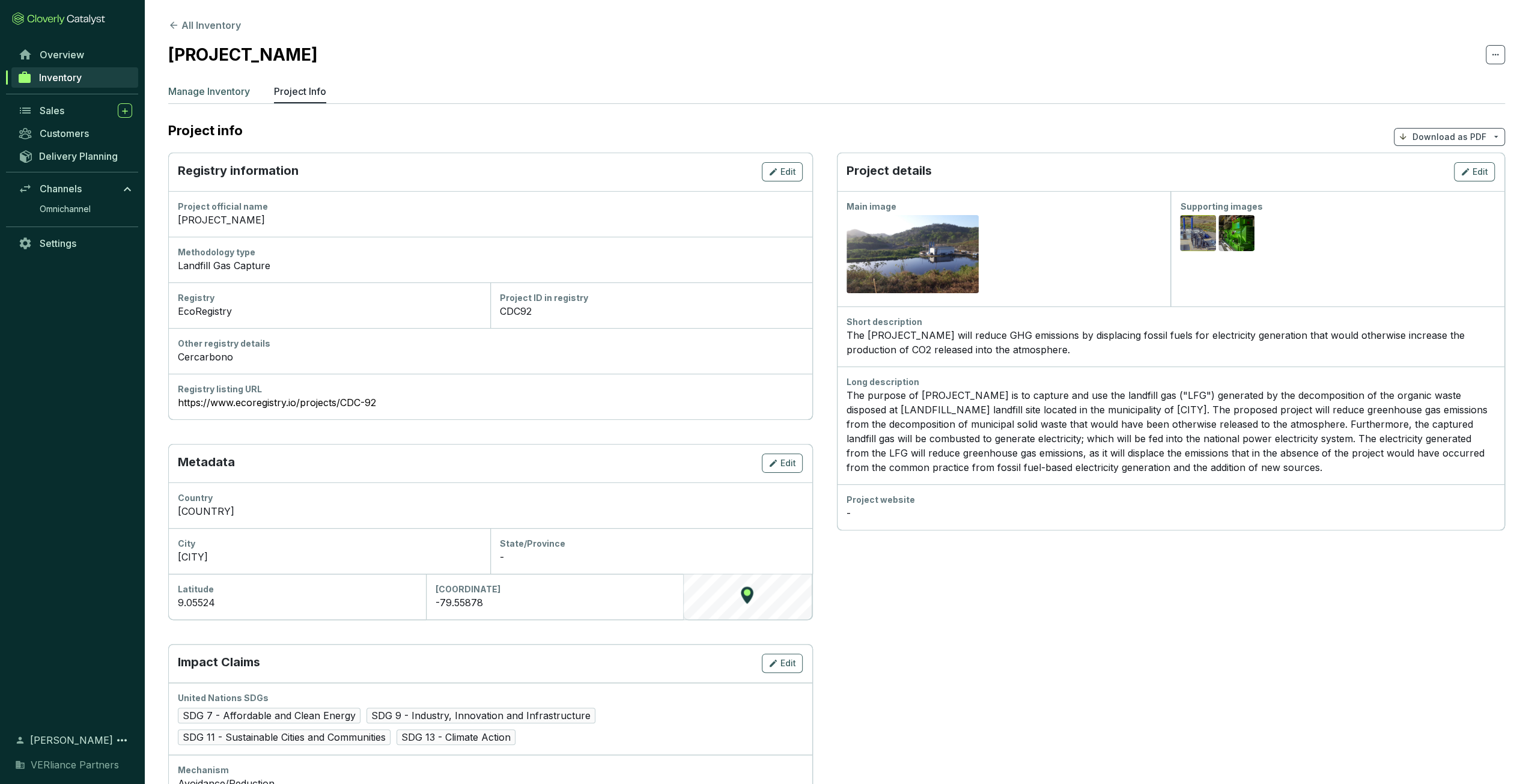 click on "Manage Inventory" at bounding box center [209, 91] 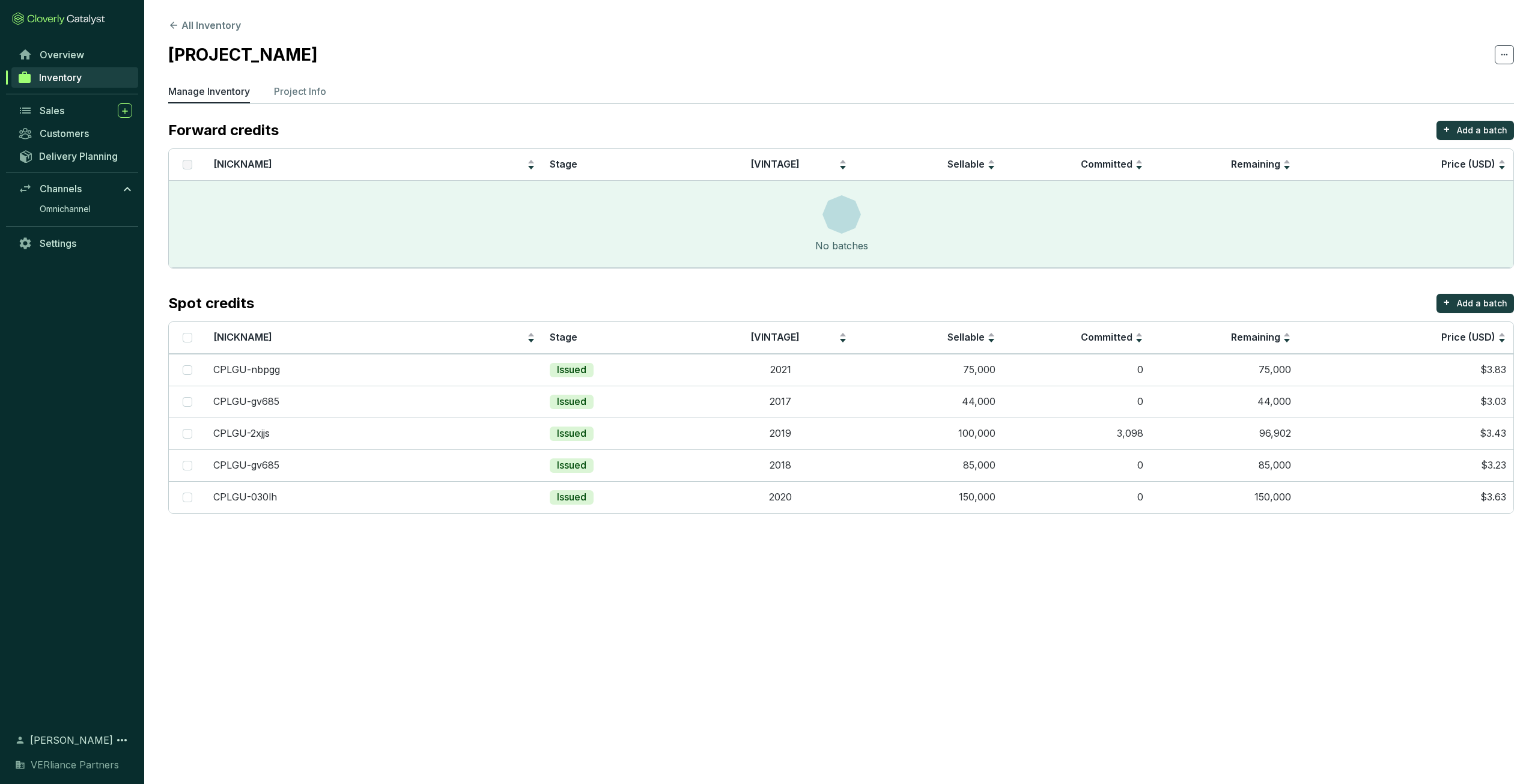 click on "Inventory" at bounding box center (60, 77) 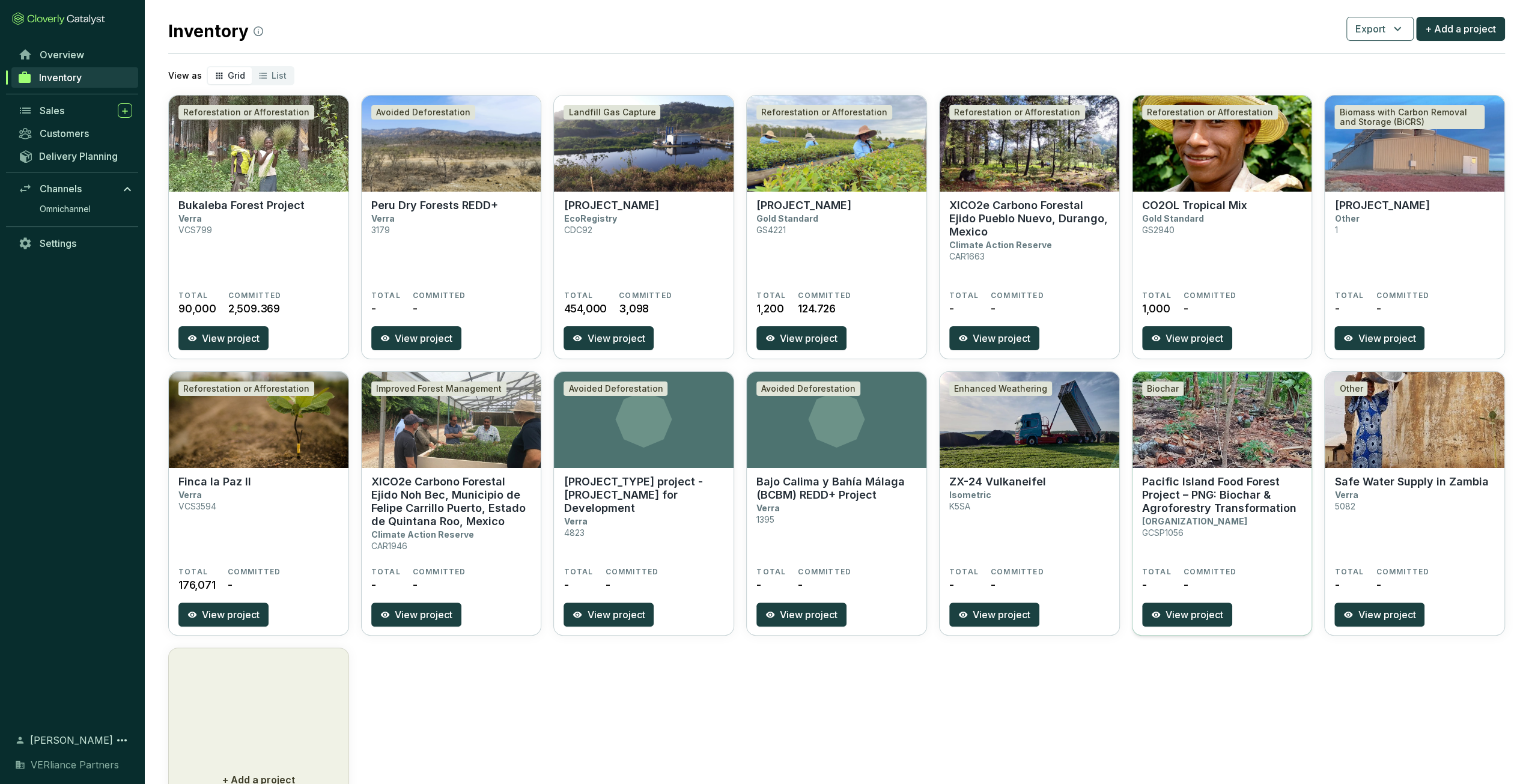 scroll, scrollTop: 0, scrollLeft: 0, axis: both 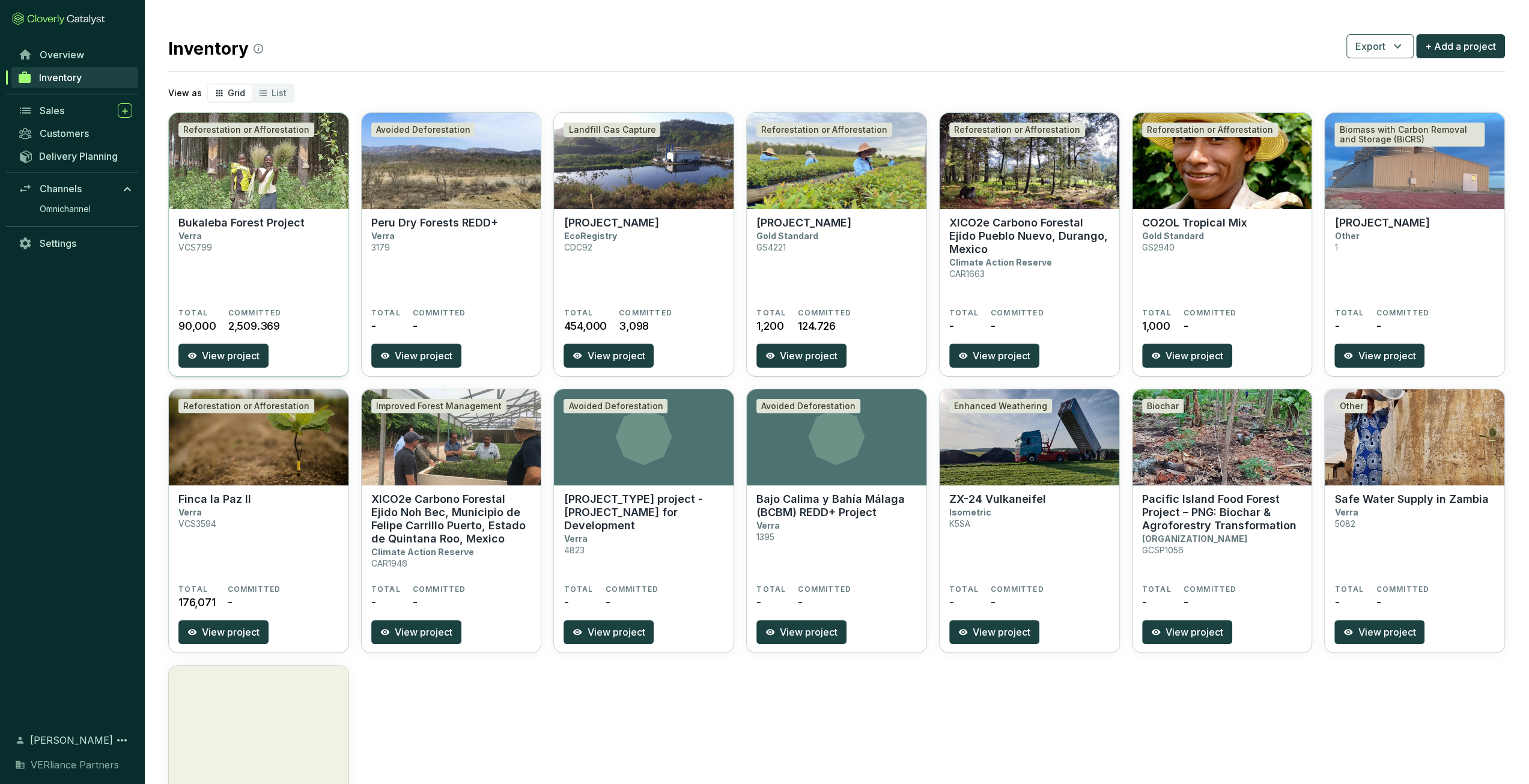 click on "[PROJECT_NAME] [REGISTRY_ID]" at bounding box center [258, 262] 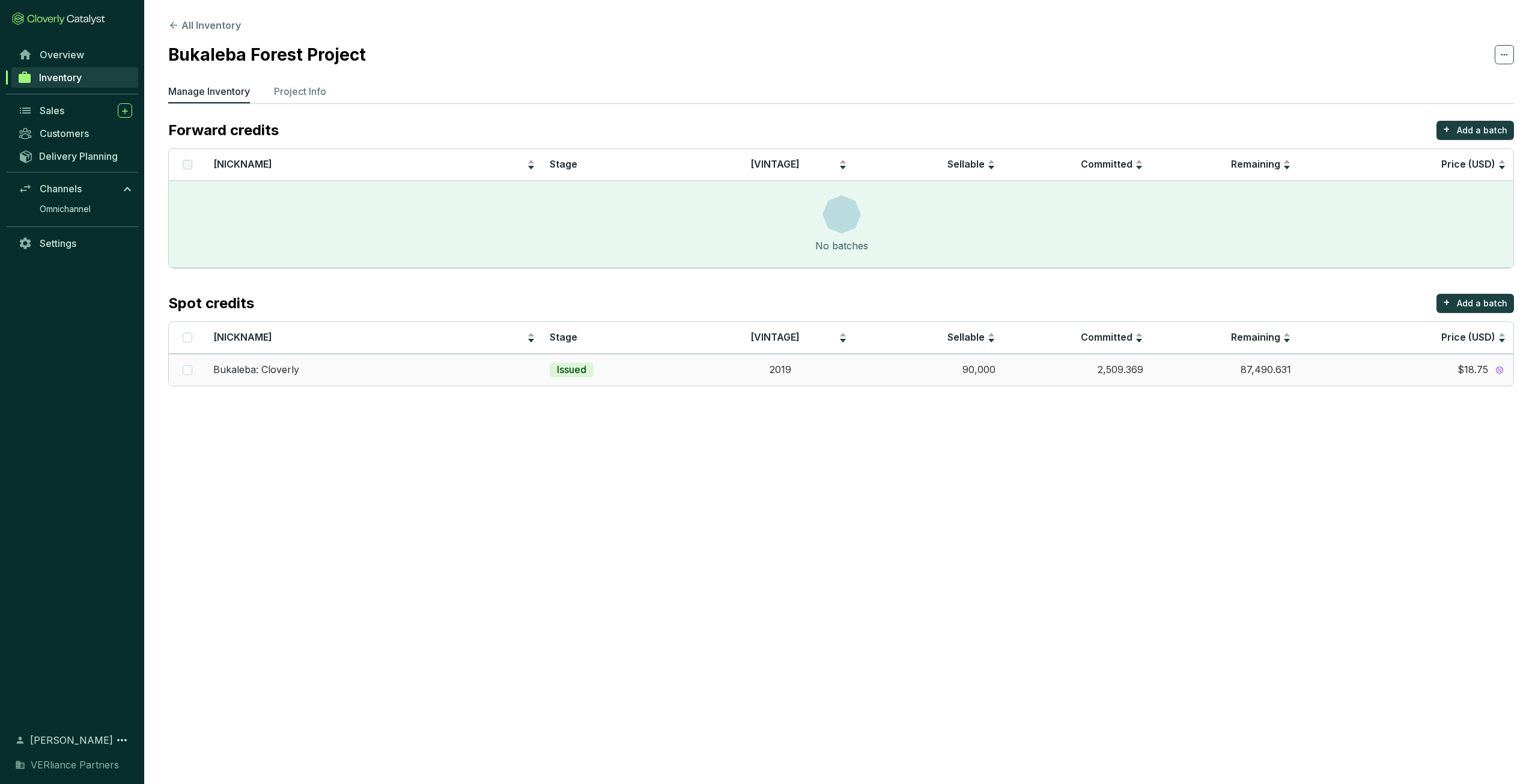 click on "87,490.631" at bounding box center [1224, 369] 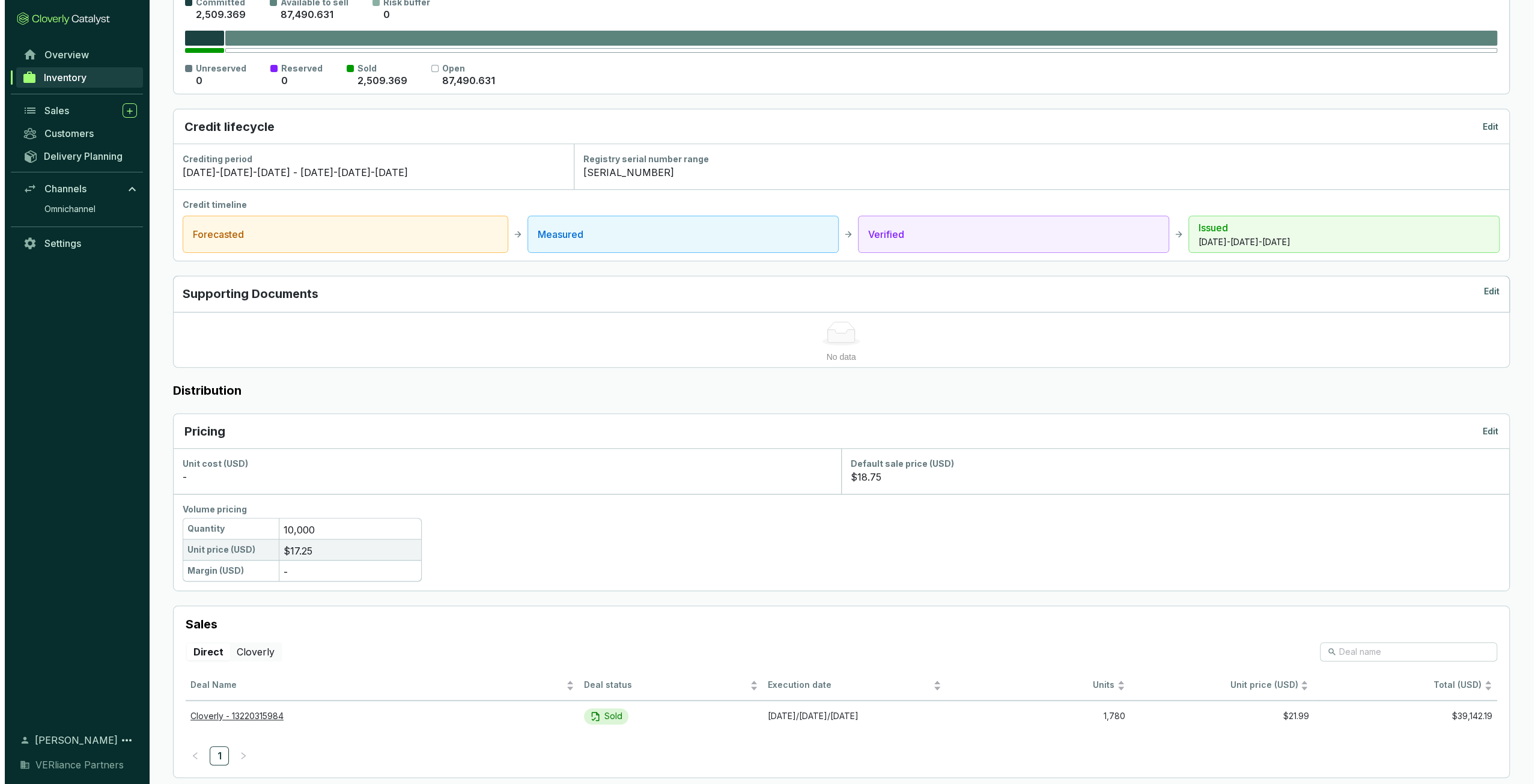 scroll, scrollTop: 298, scrollLeft: 0, axis: vertical 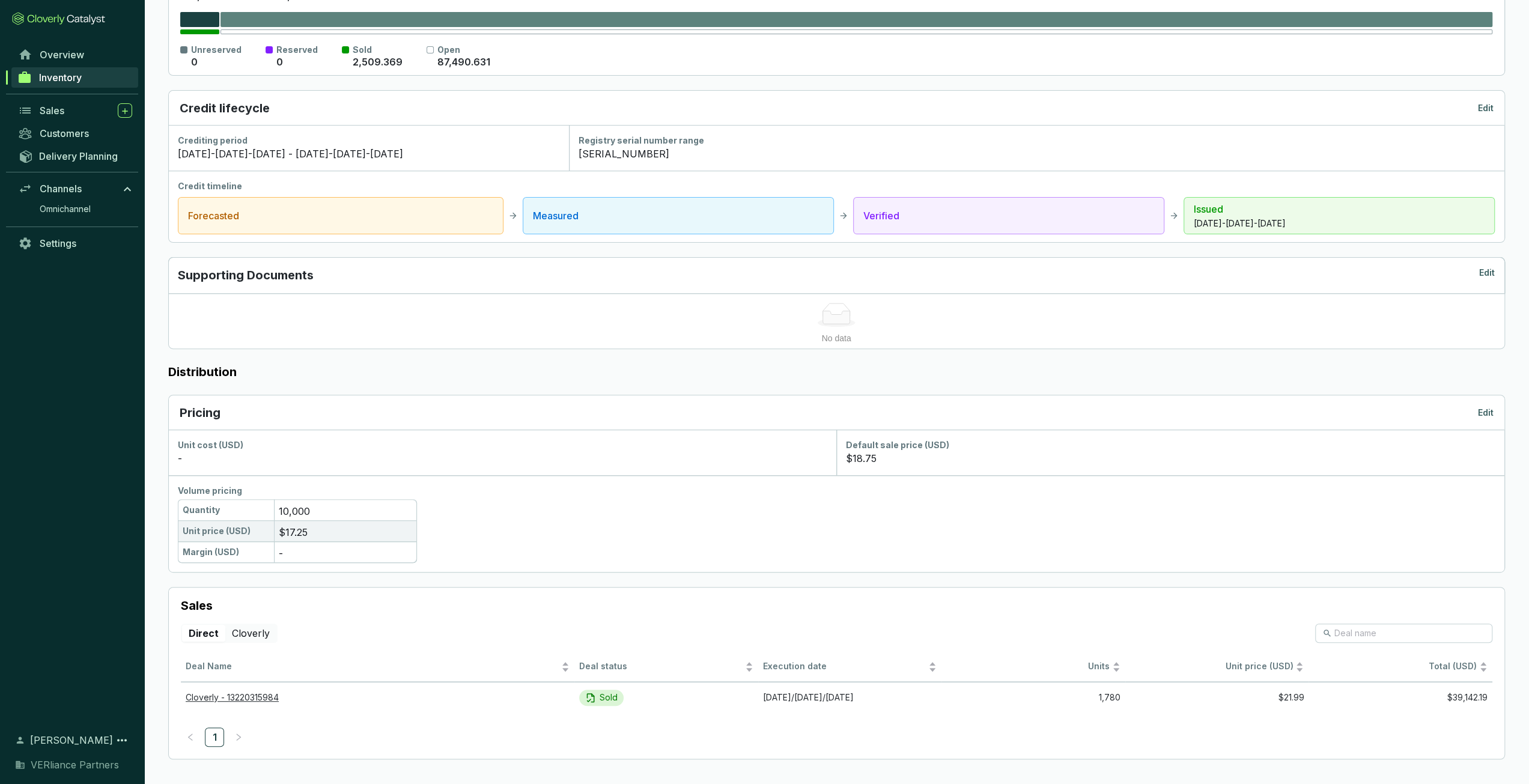 click on "Edit" at bounding box center (1486, 413) 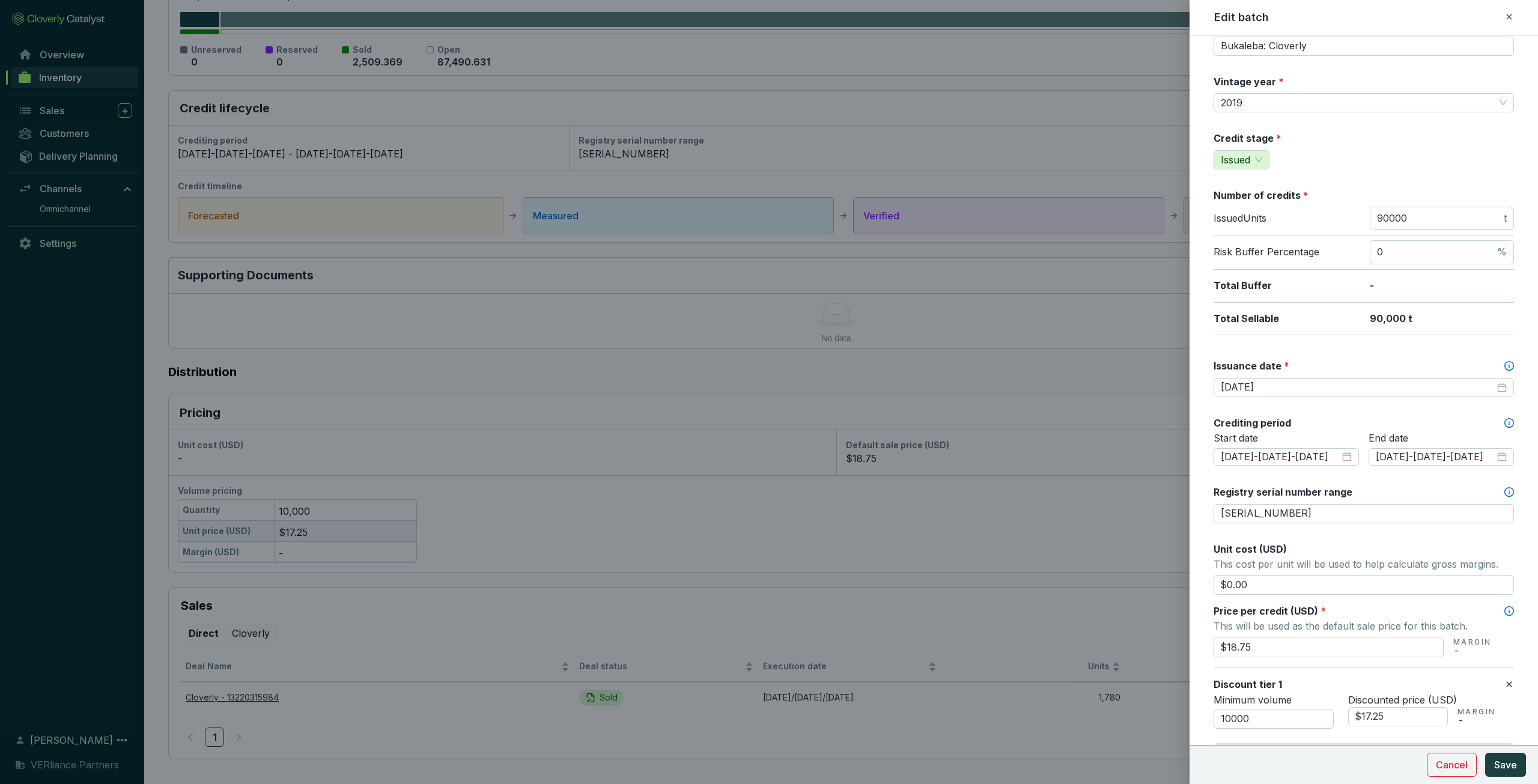 scroll, scrollTop: 60, scrollLeft: 0, axis: vertical 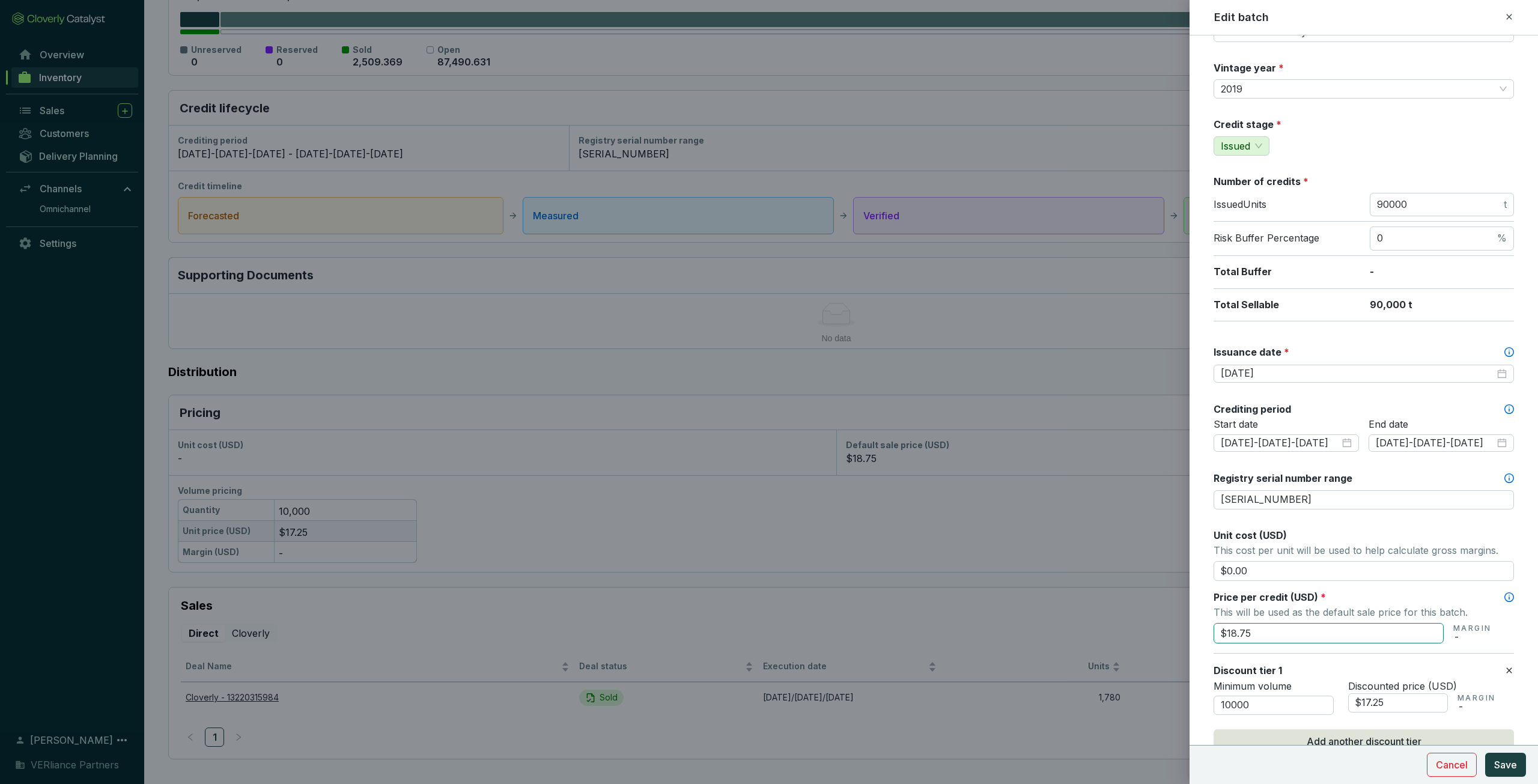 click on "$18.75" at bounding box center [1328, 633] 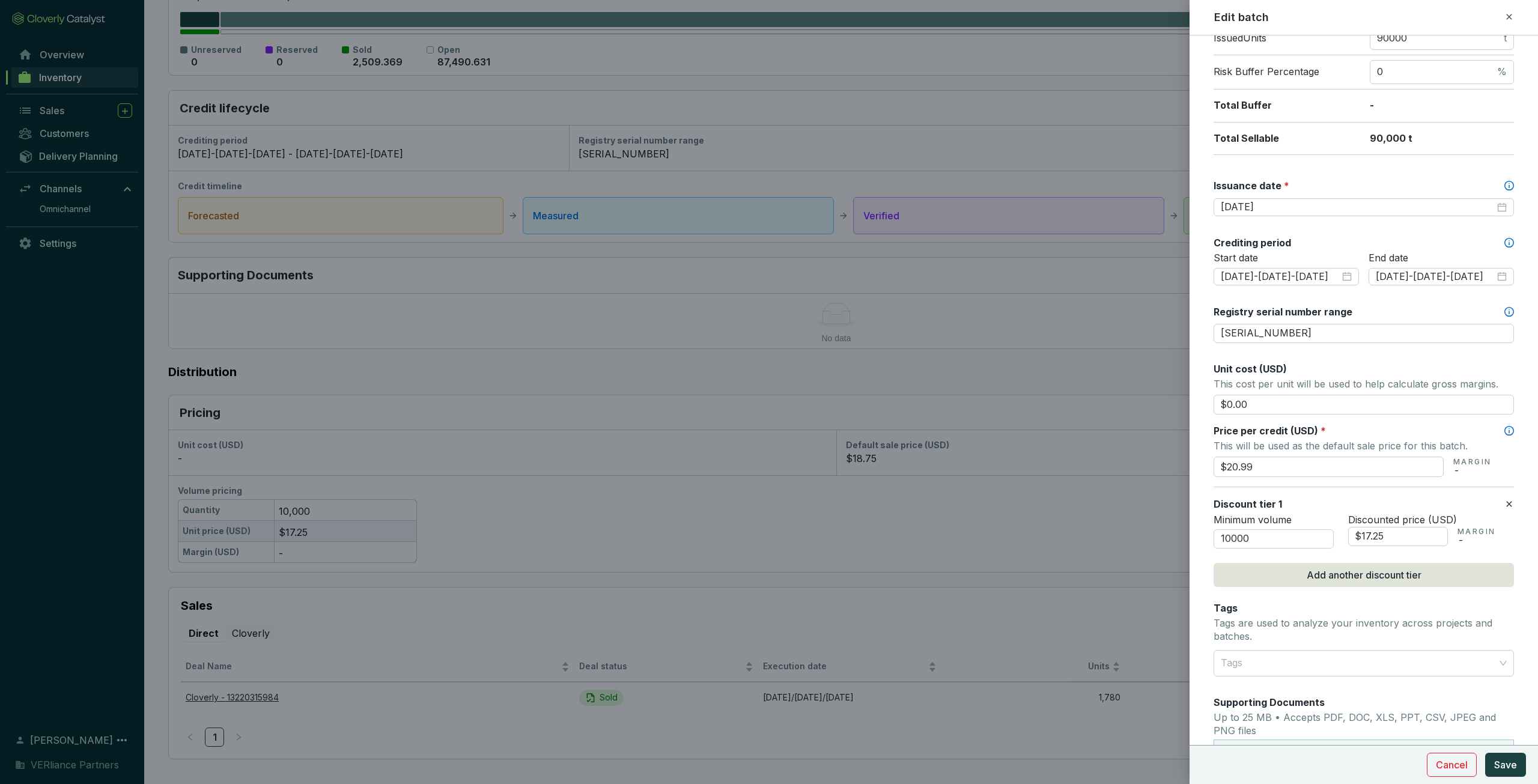 scroll, scrollTop: 240, scrollLeft: 0, axis: vertical 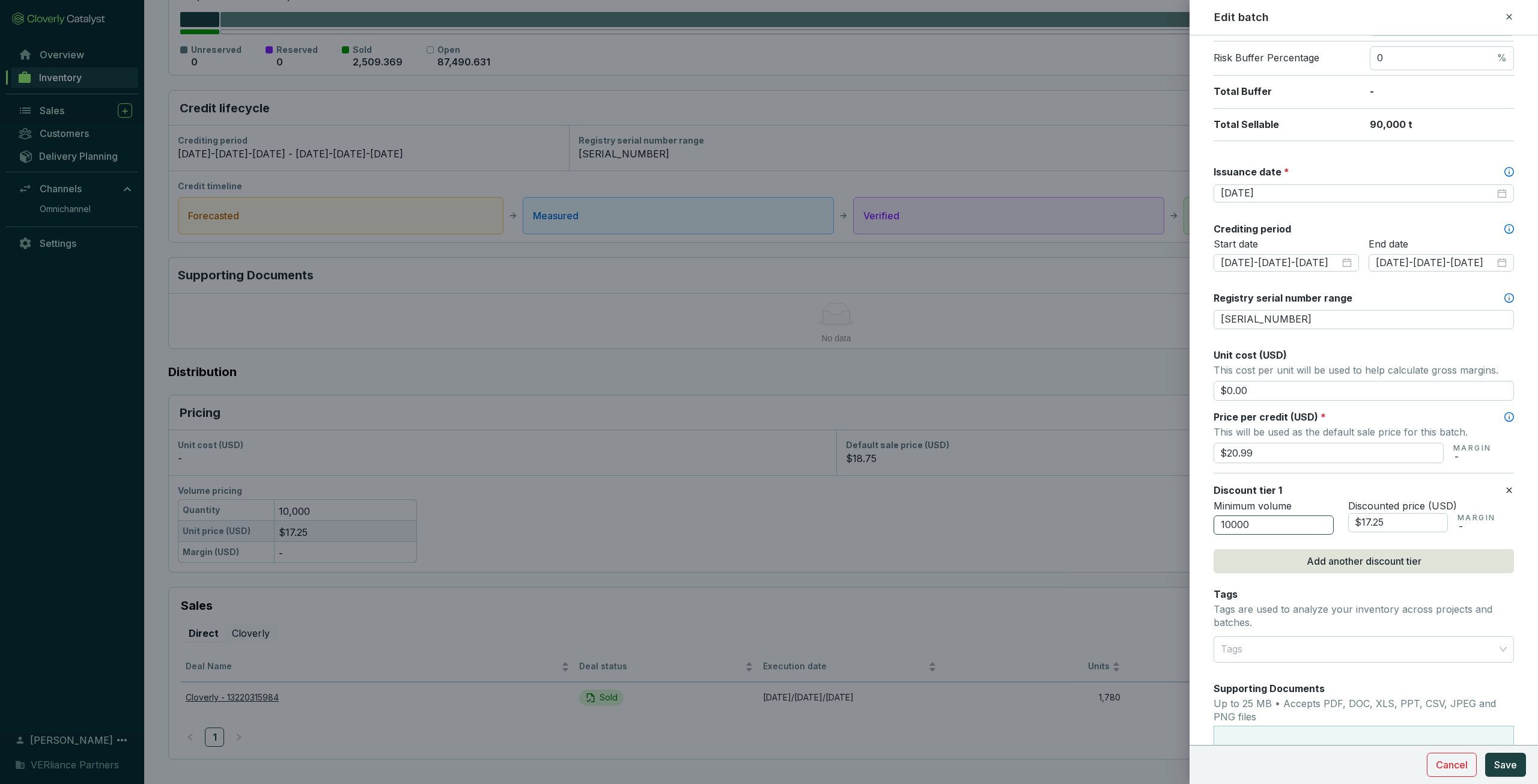 type on "$20.99" 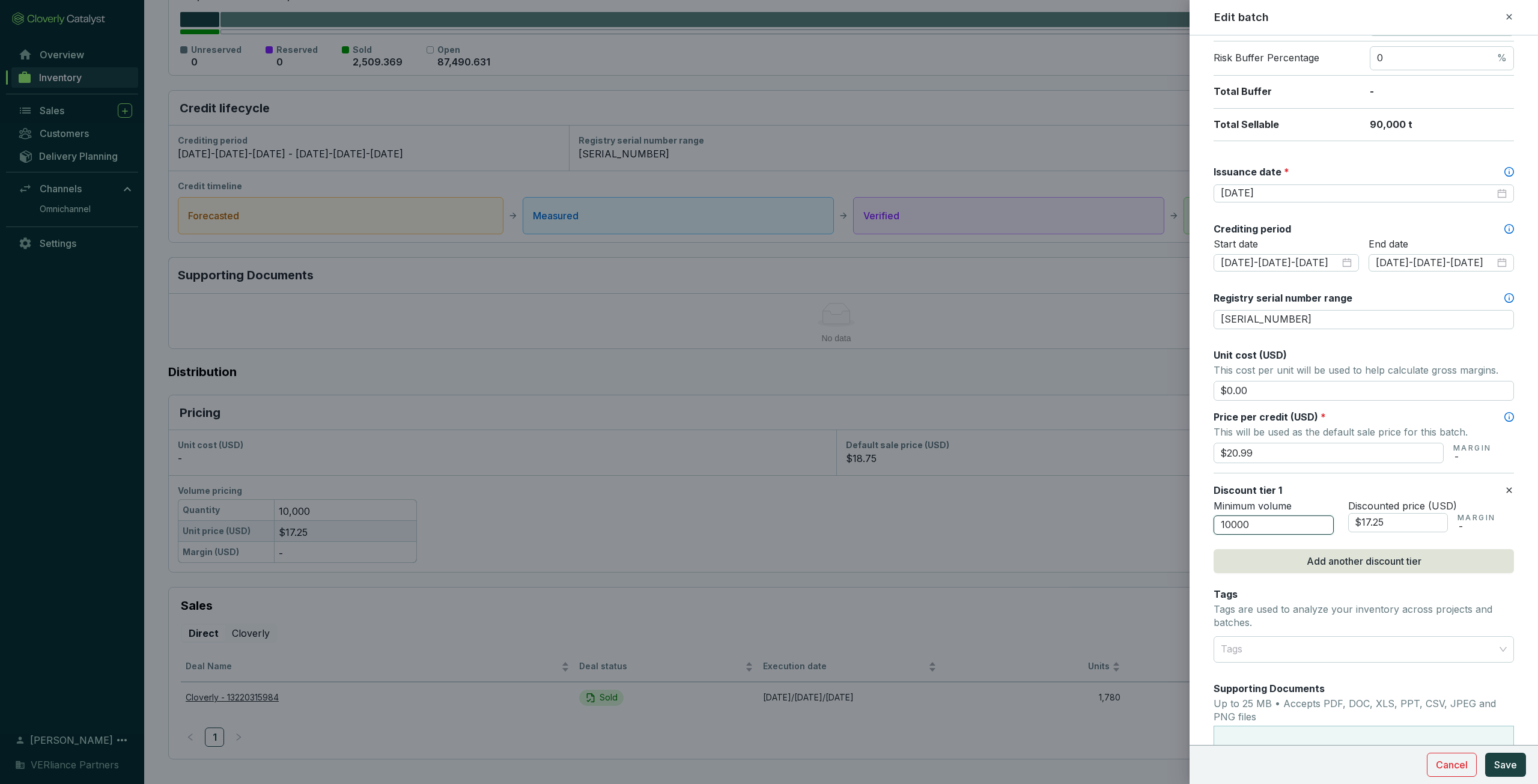 click on "10000" at bounding box center (1274, 525) 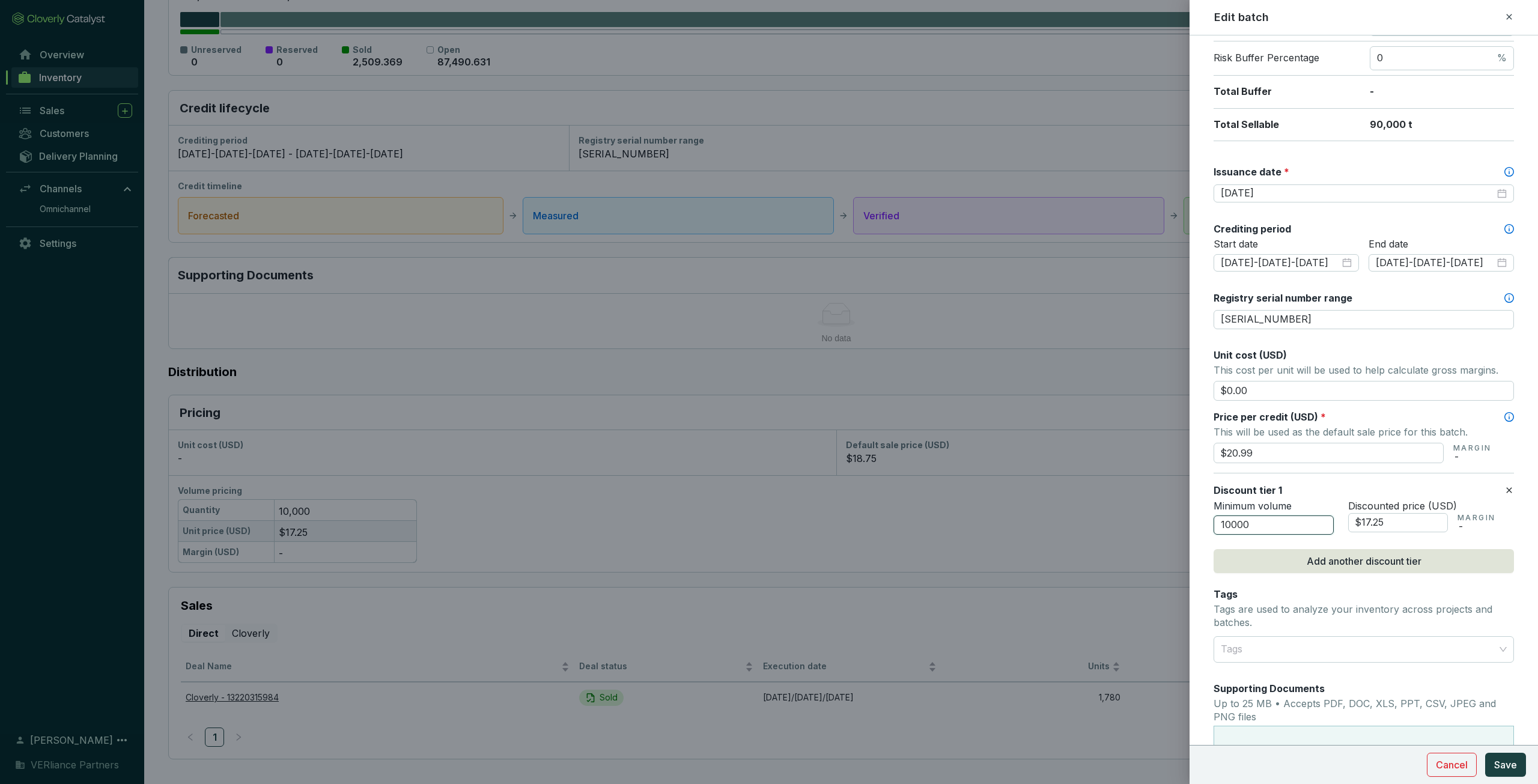 click on "10000" at bounding box center (1274, 525) 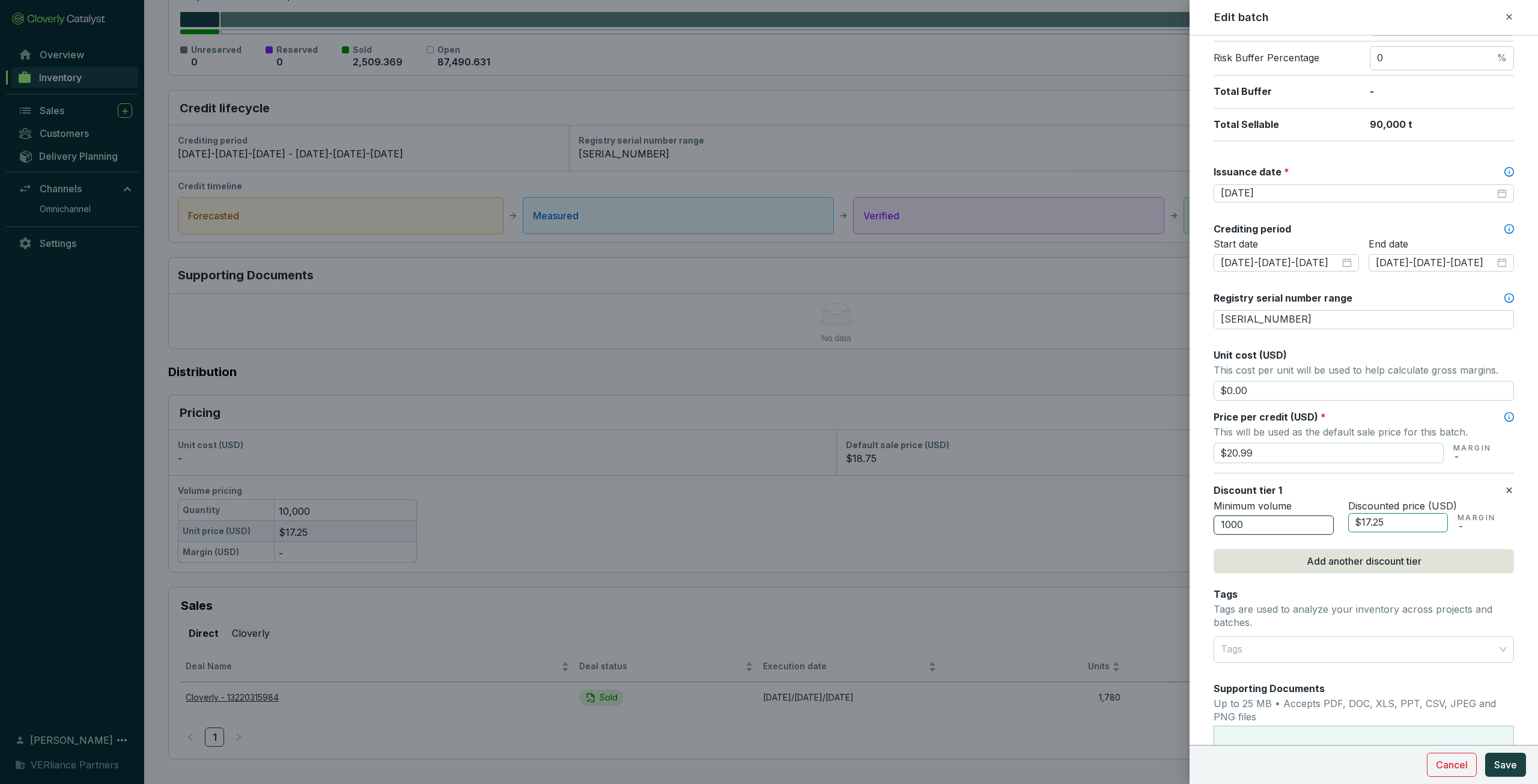 type on "1000" 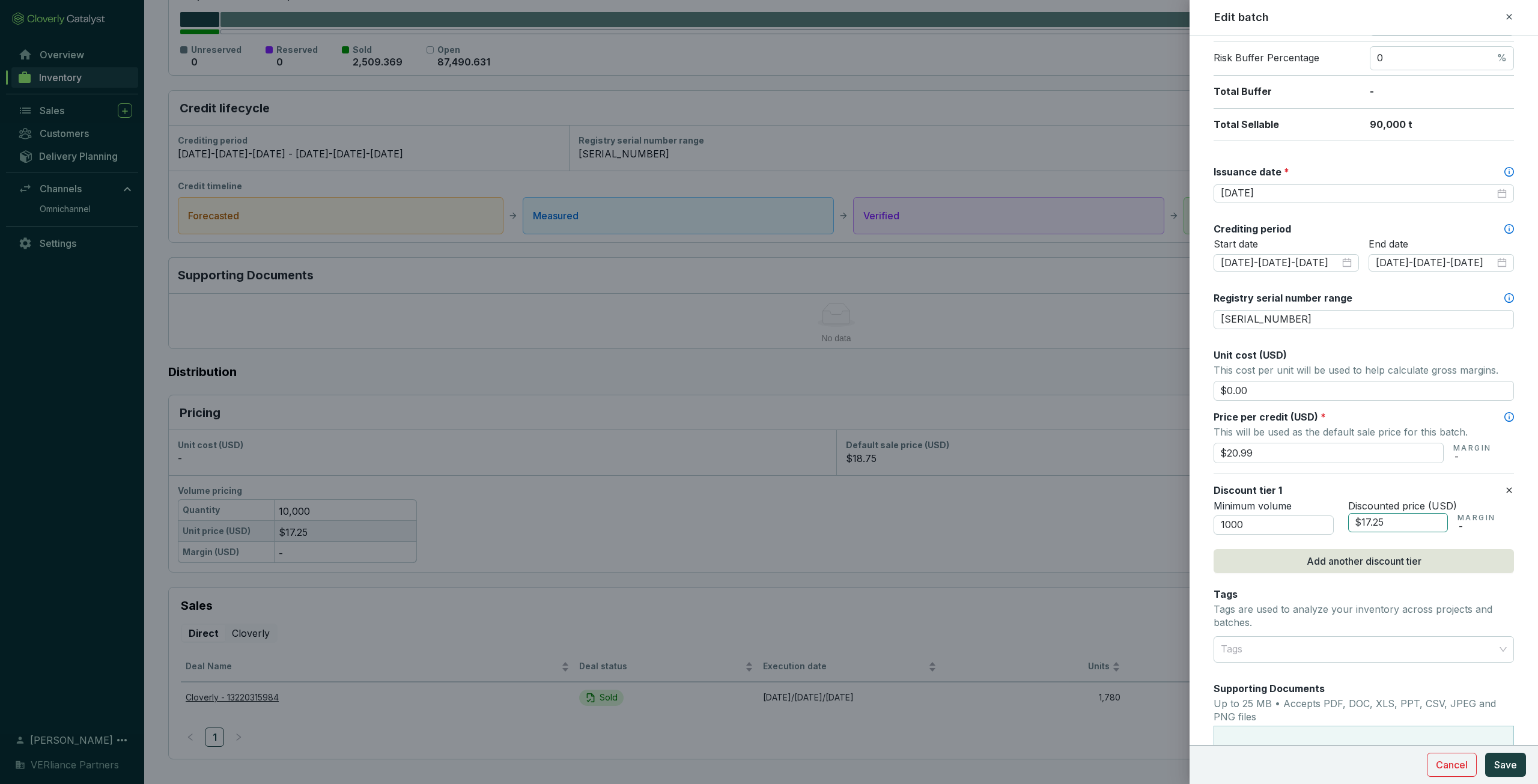 click on "$17.25" at bounding box center [1398, 523] 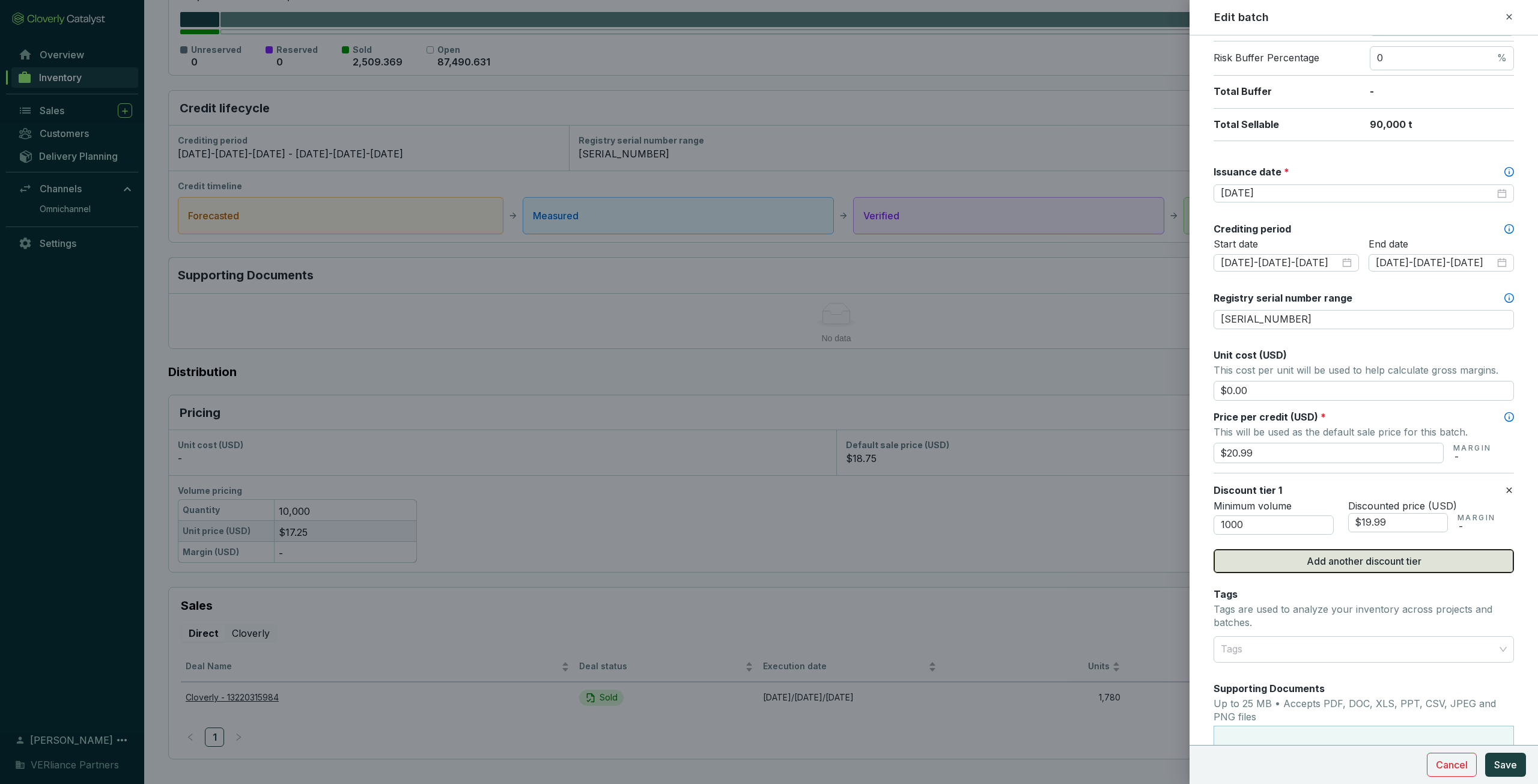 type on "$19.99" 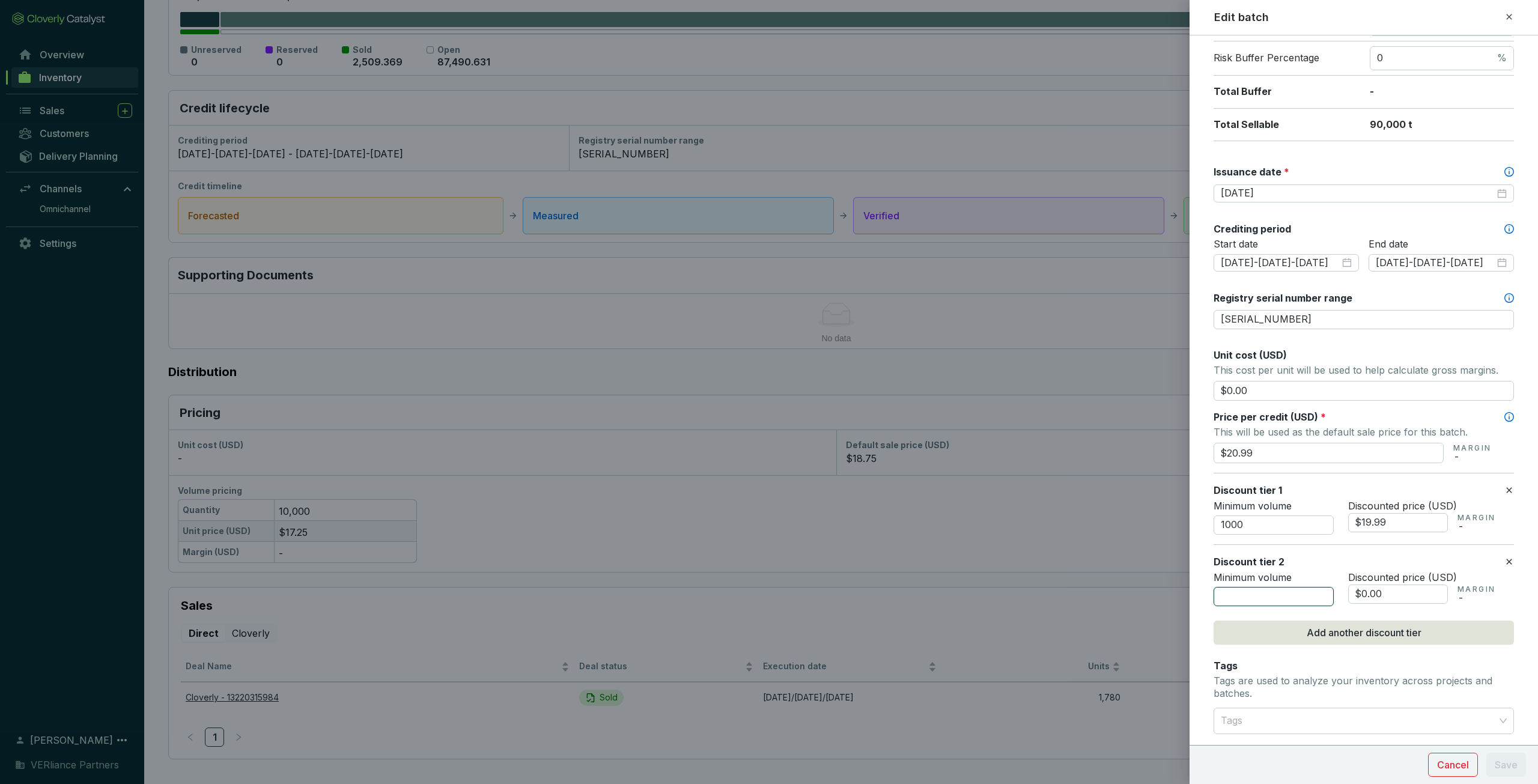 click at bounding box center (1274, 597) 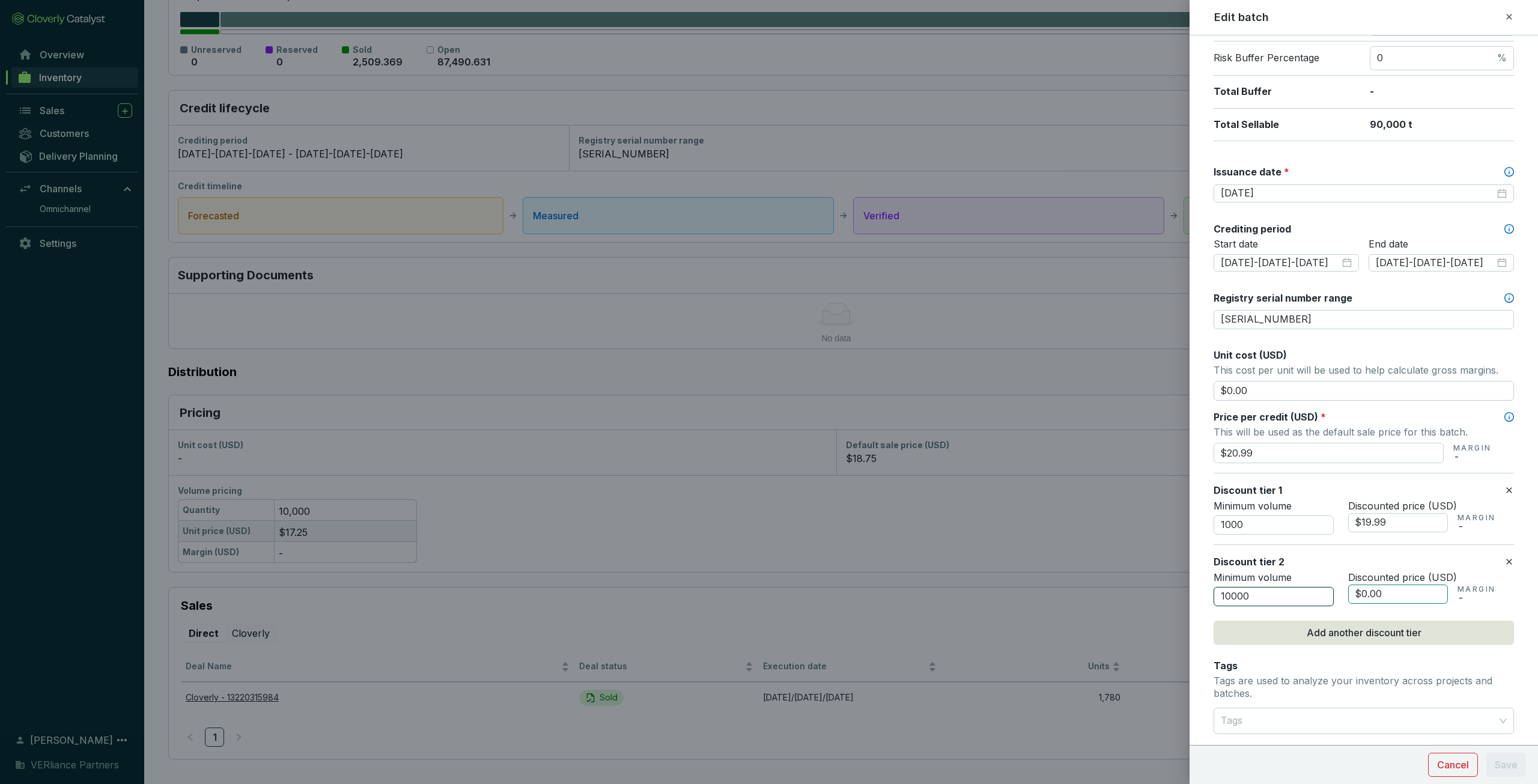 type on "10000" 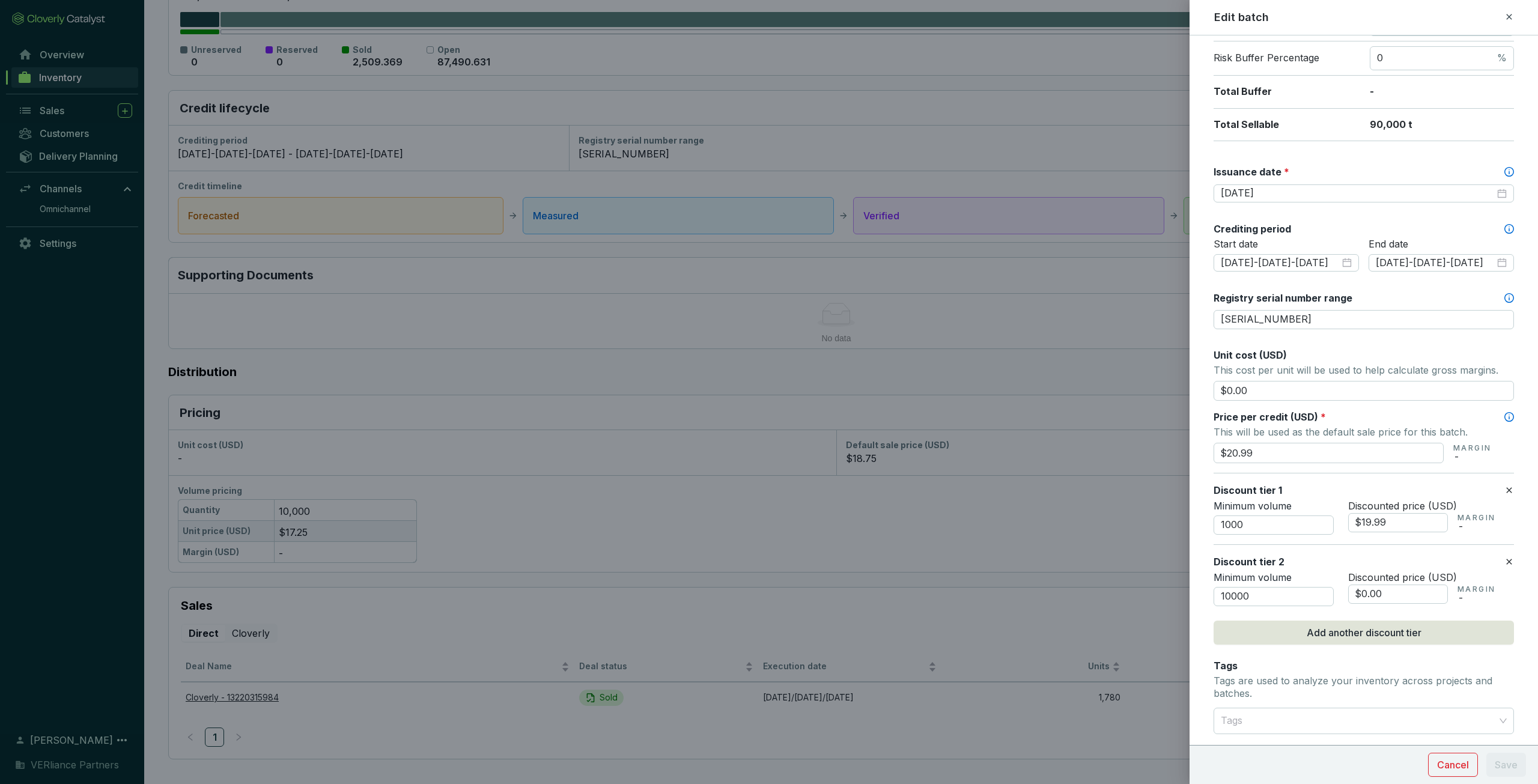 drag, startPoint x: 1381, startPoint y: 591, endPoint x: 1330, endPoint y: 587, distance: 51.15662 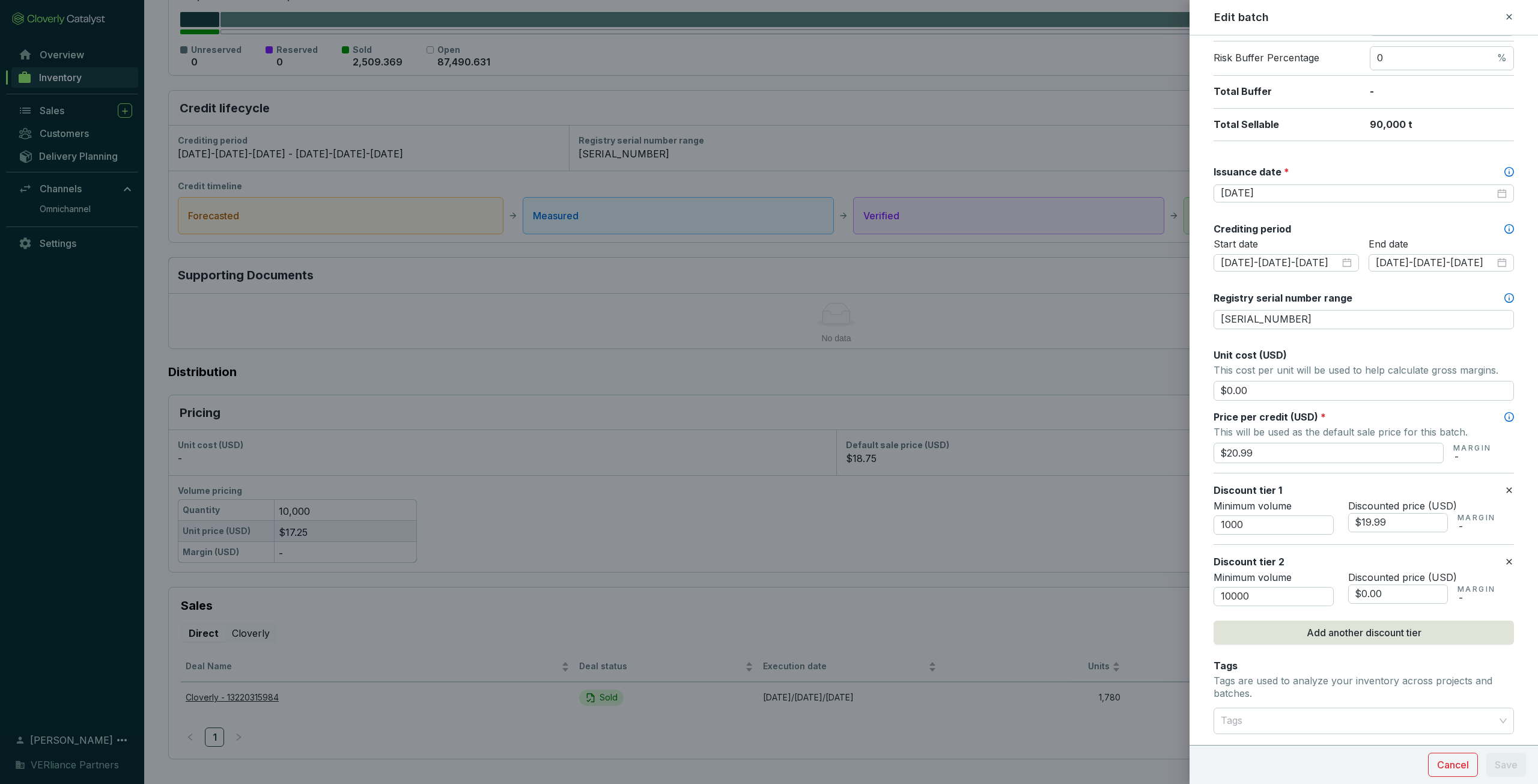 click on "Minimum volume [NUMBER] Discounted price (USD) $0.00 MARGIN -" at bounding box center (1364, 589) 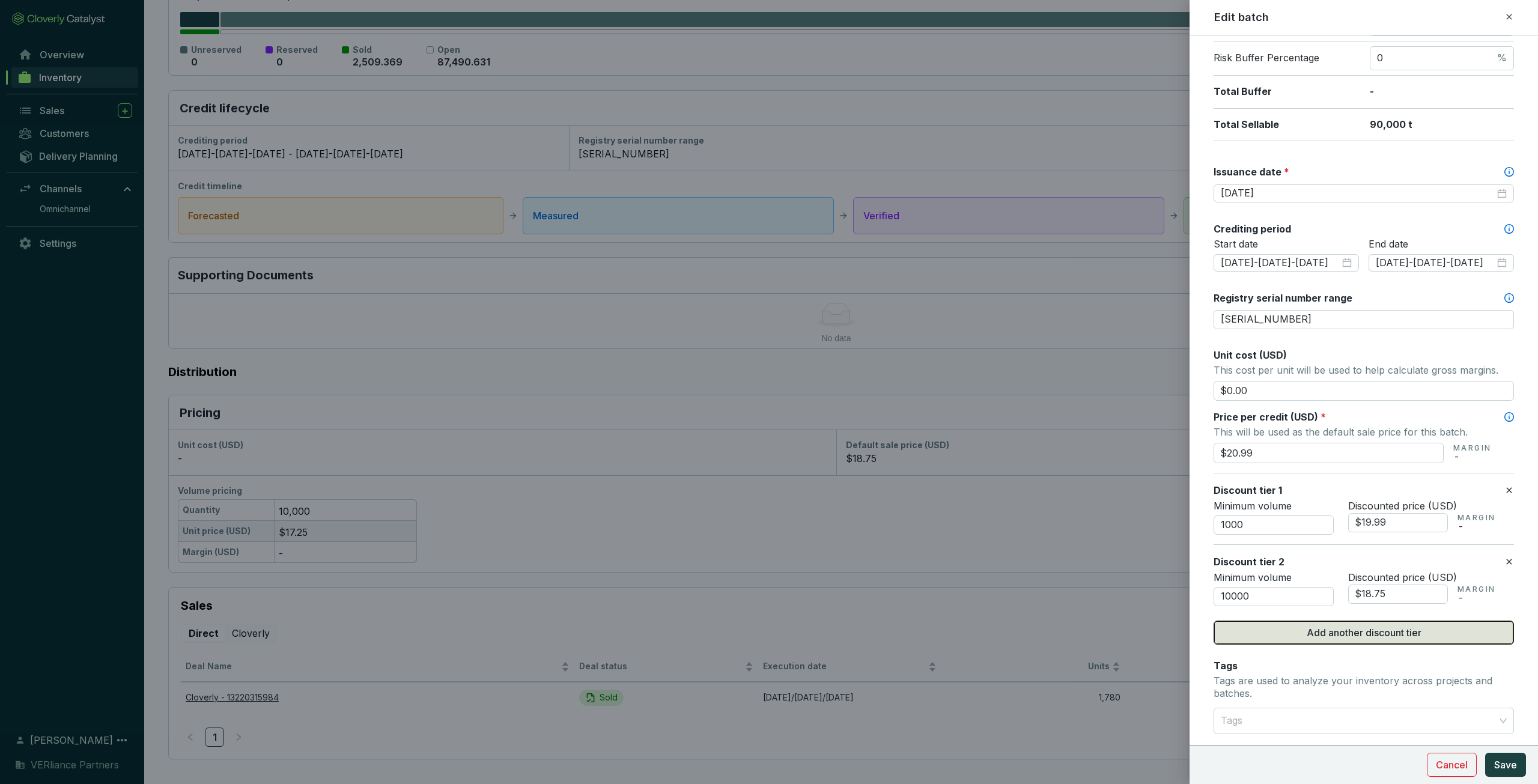 type on "$18.75" 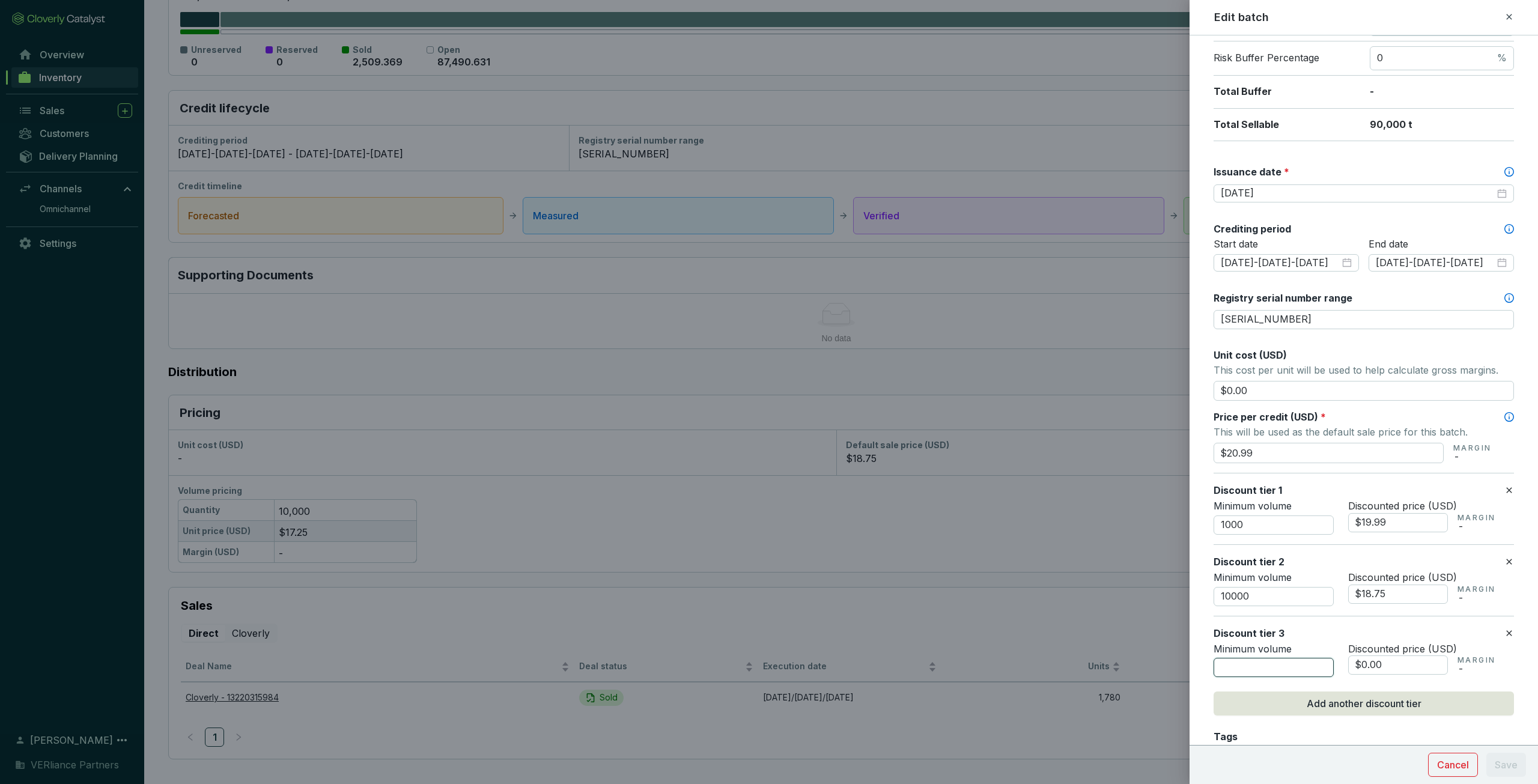 click at bounding box center (1274, 667) 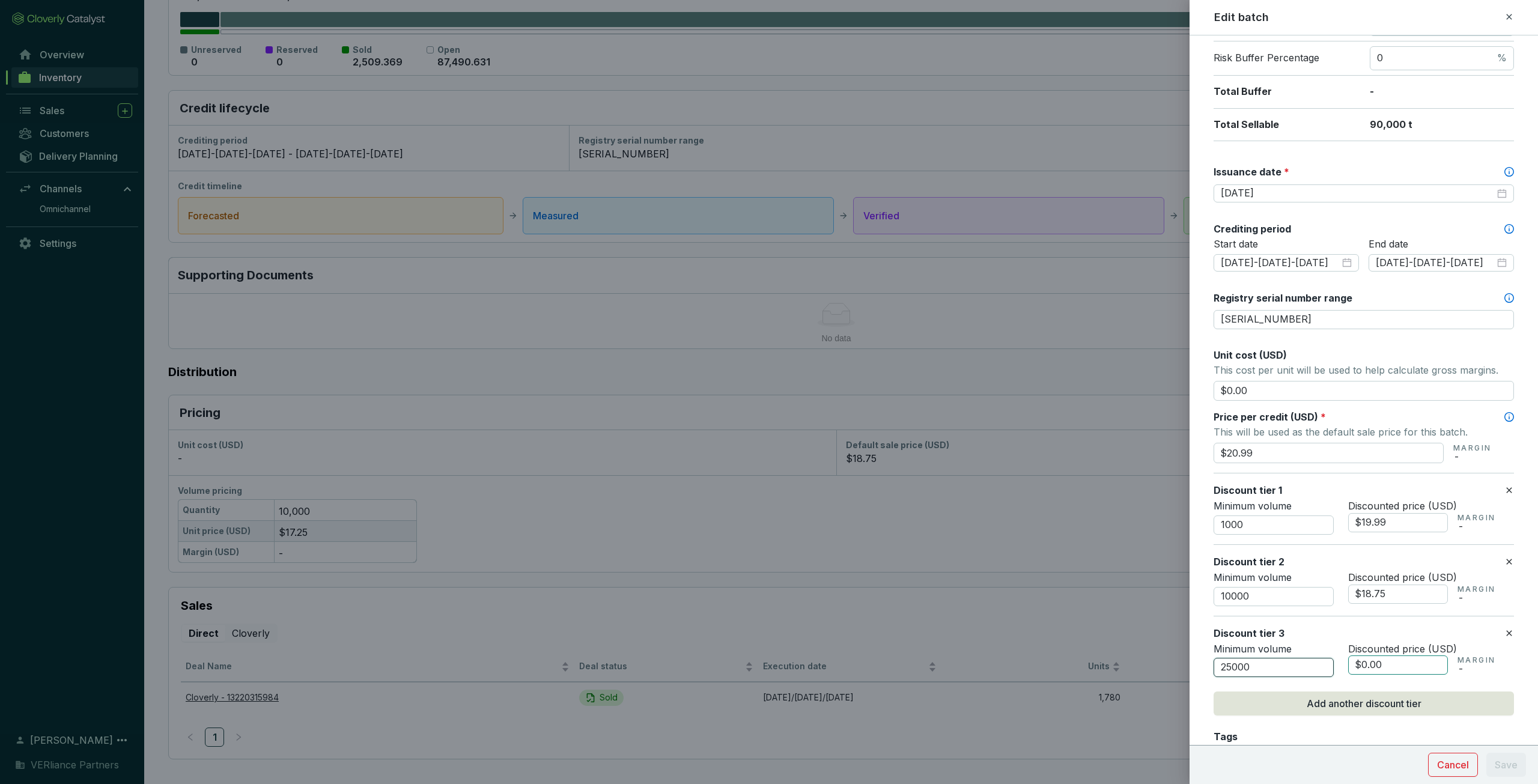 type on "25000" 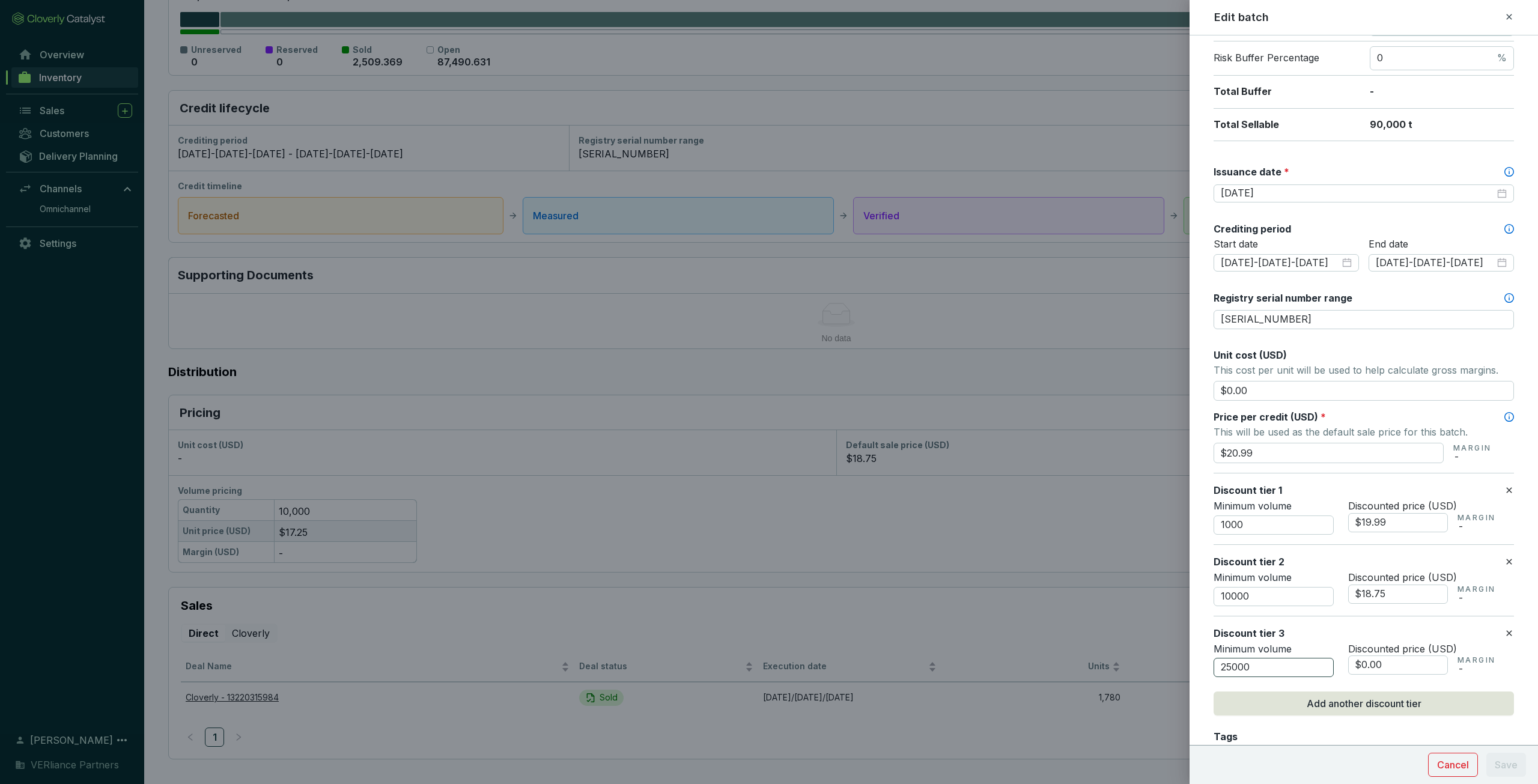 drag, startPoint x: 1395, startPoint y: 659, endPoint x: 1317, endPoint y: 666, distance: 78.31347 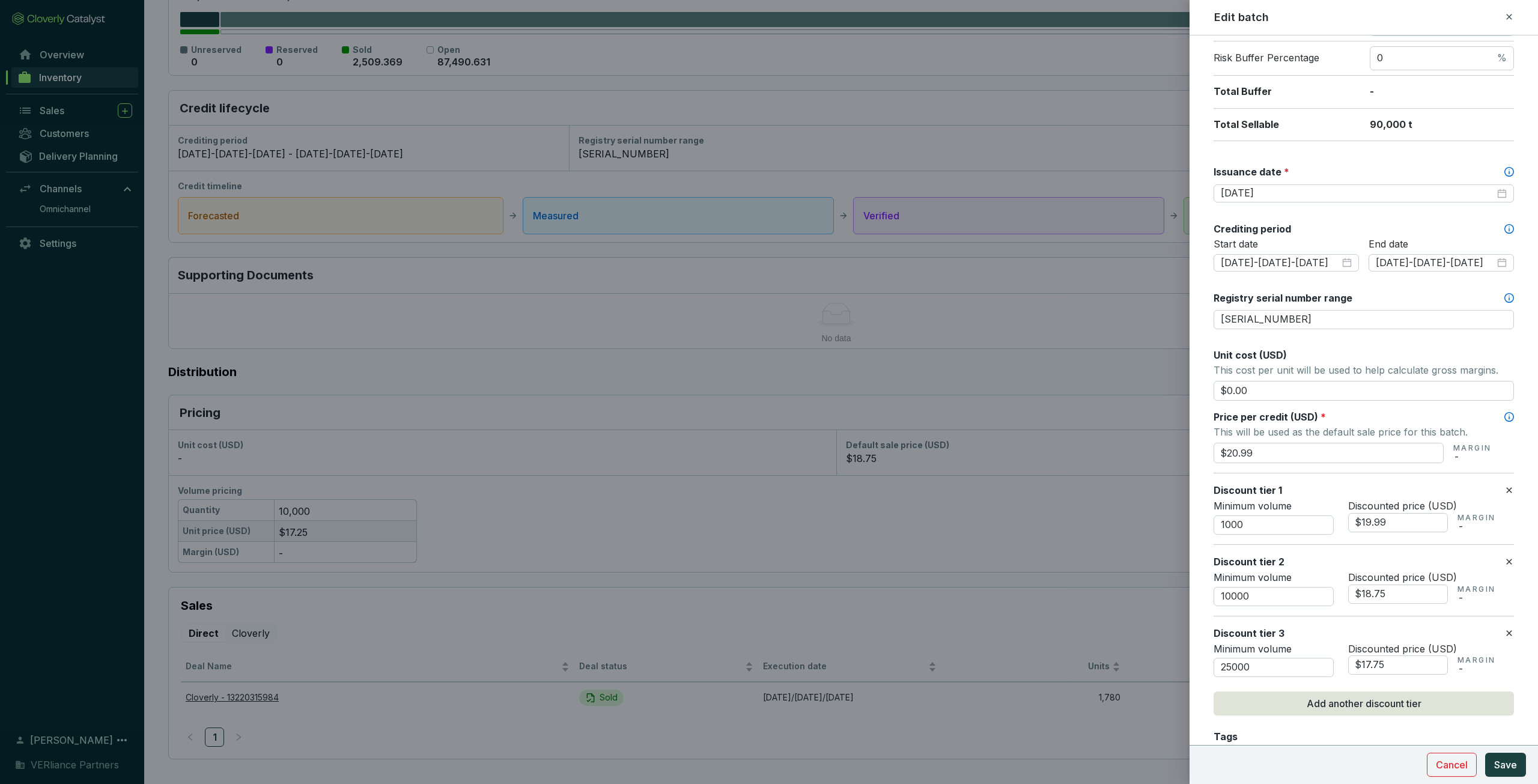 type on "$17.75" 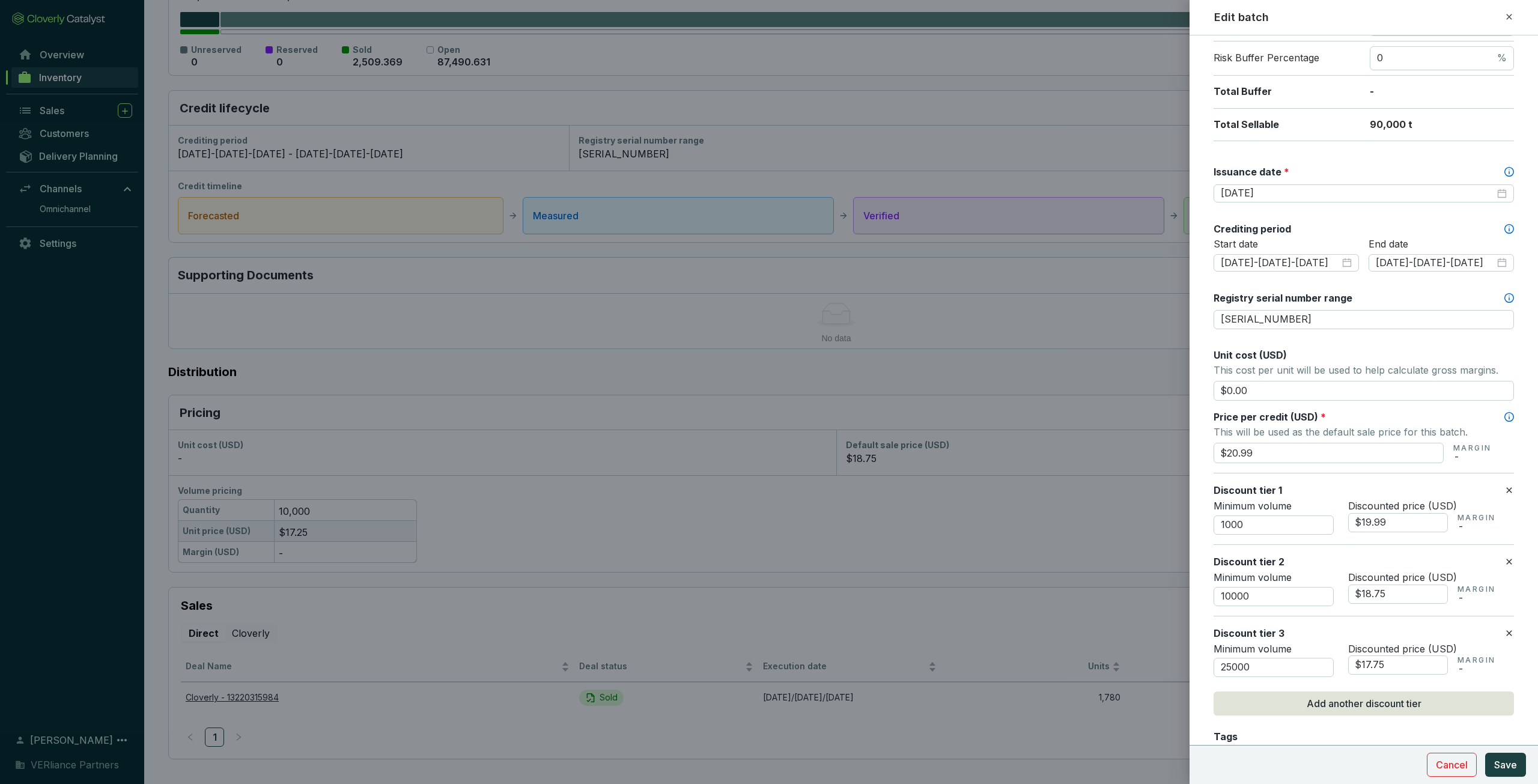 click on "Discount tier 3" at bounding box center (1359, 633) 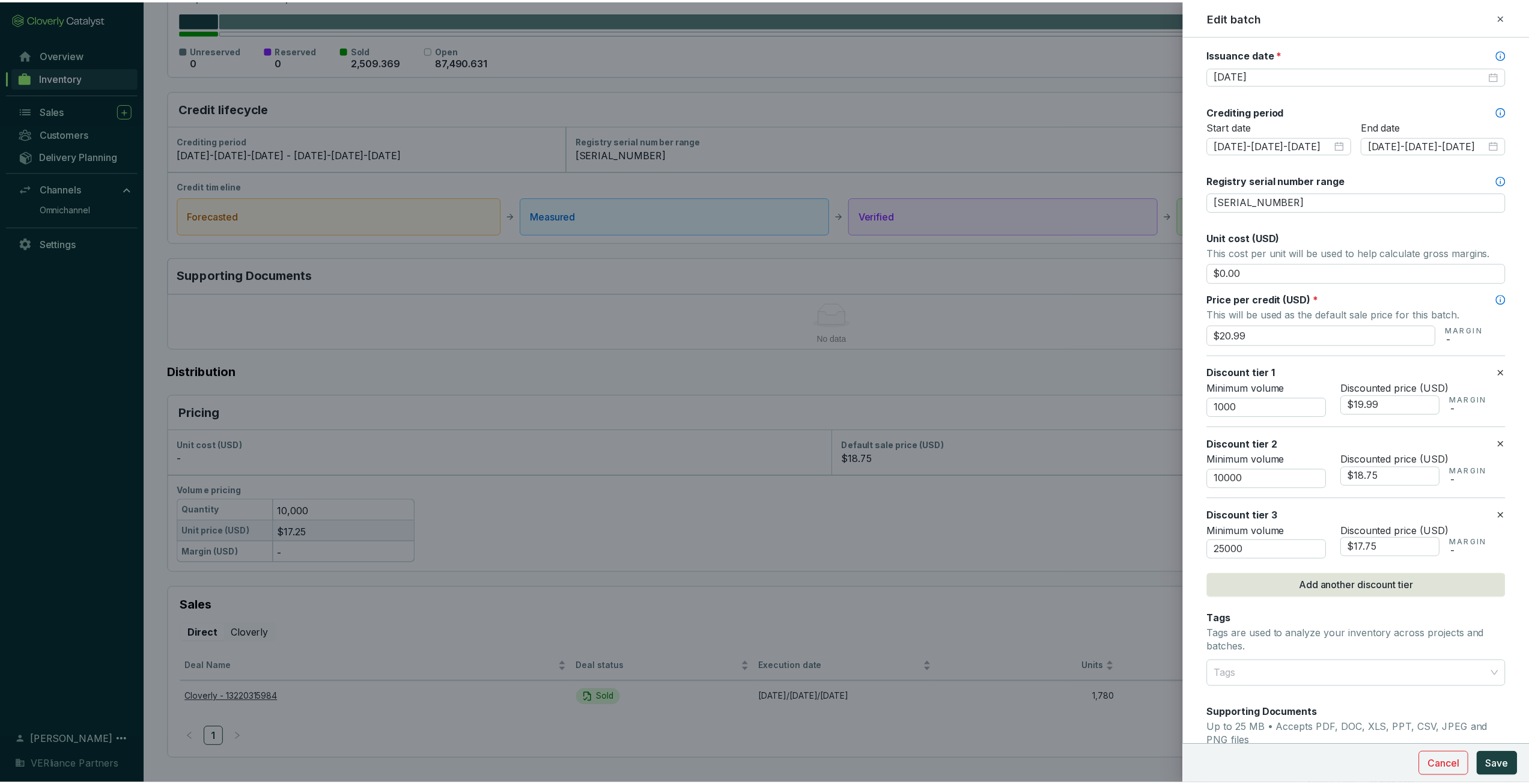 scroll, scrollTop: 360, scrollLeft: 0, axis: vertical 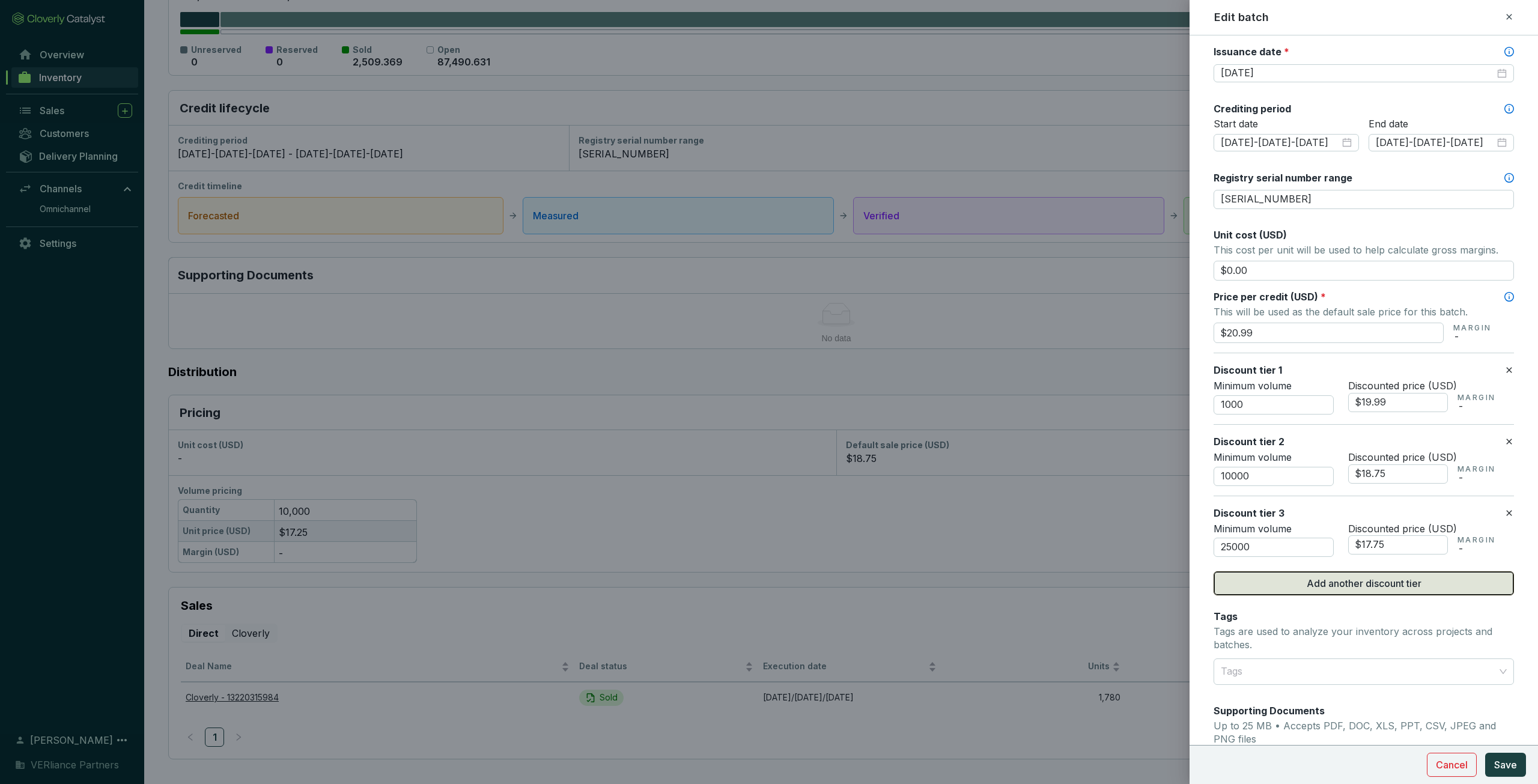 click on "Add another discount tier" at bounding box center [1364, 583] 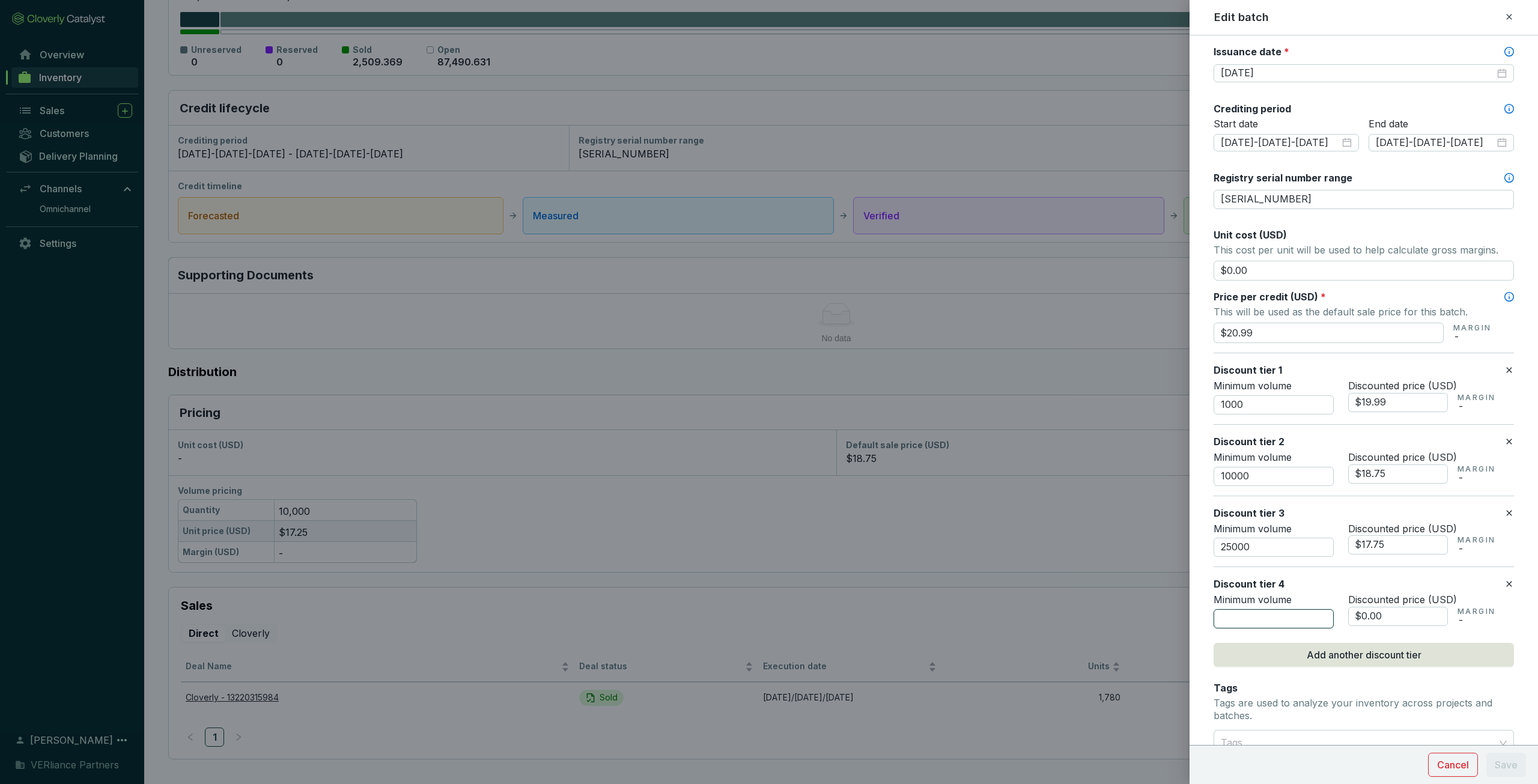 click at bounding box center (1274, 619) 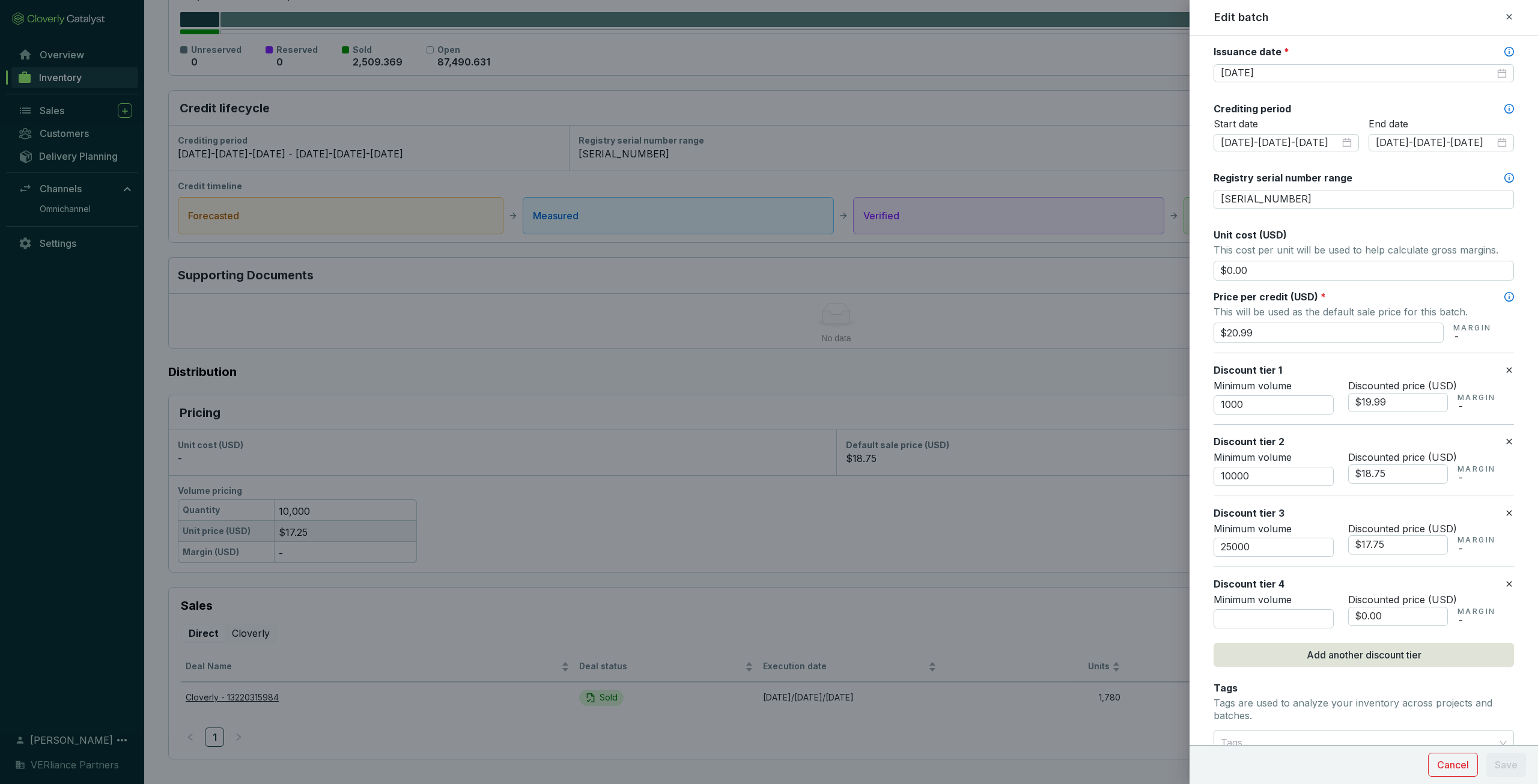 click 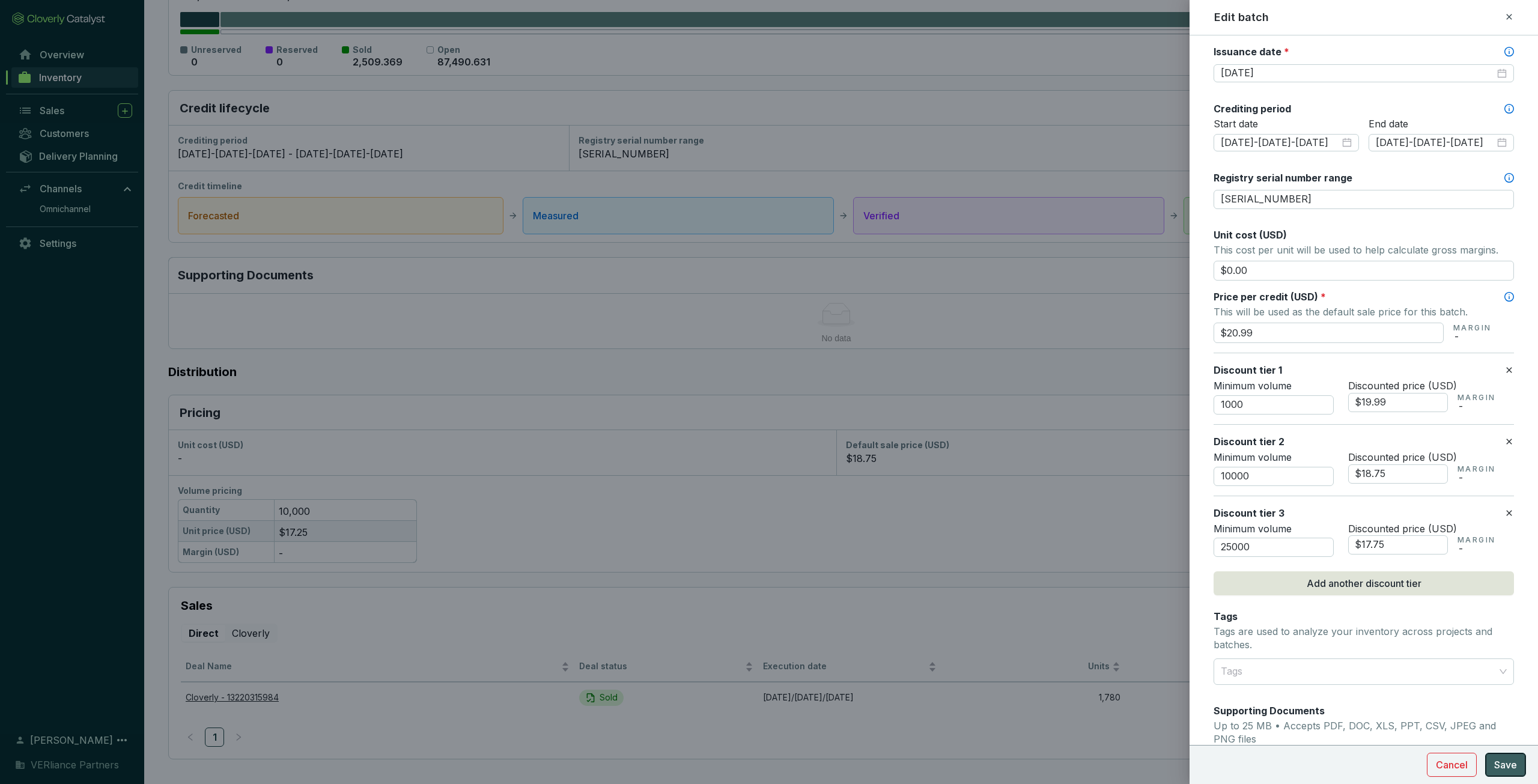 click on "Save" at bounding box center [1506, 765] 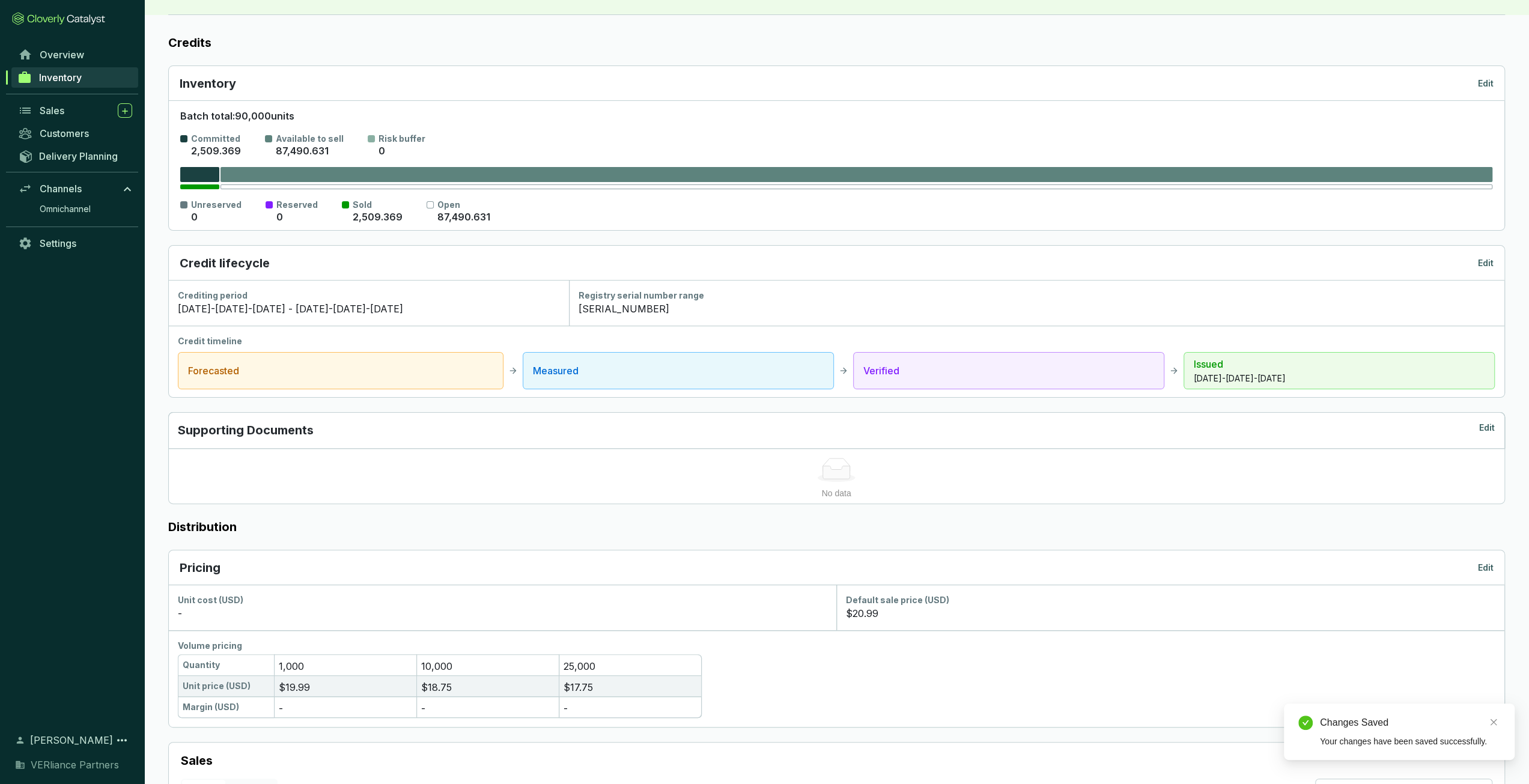 scroll, scrollTop: 0, scrollLeft: 0, axis: both 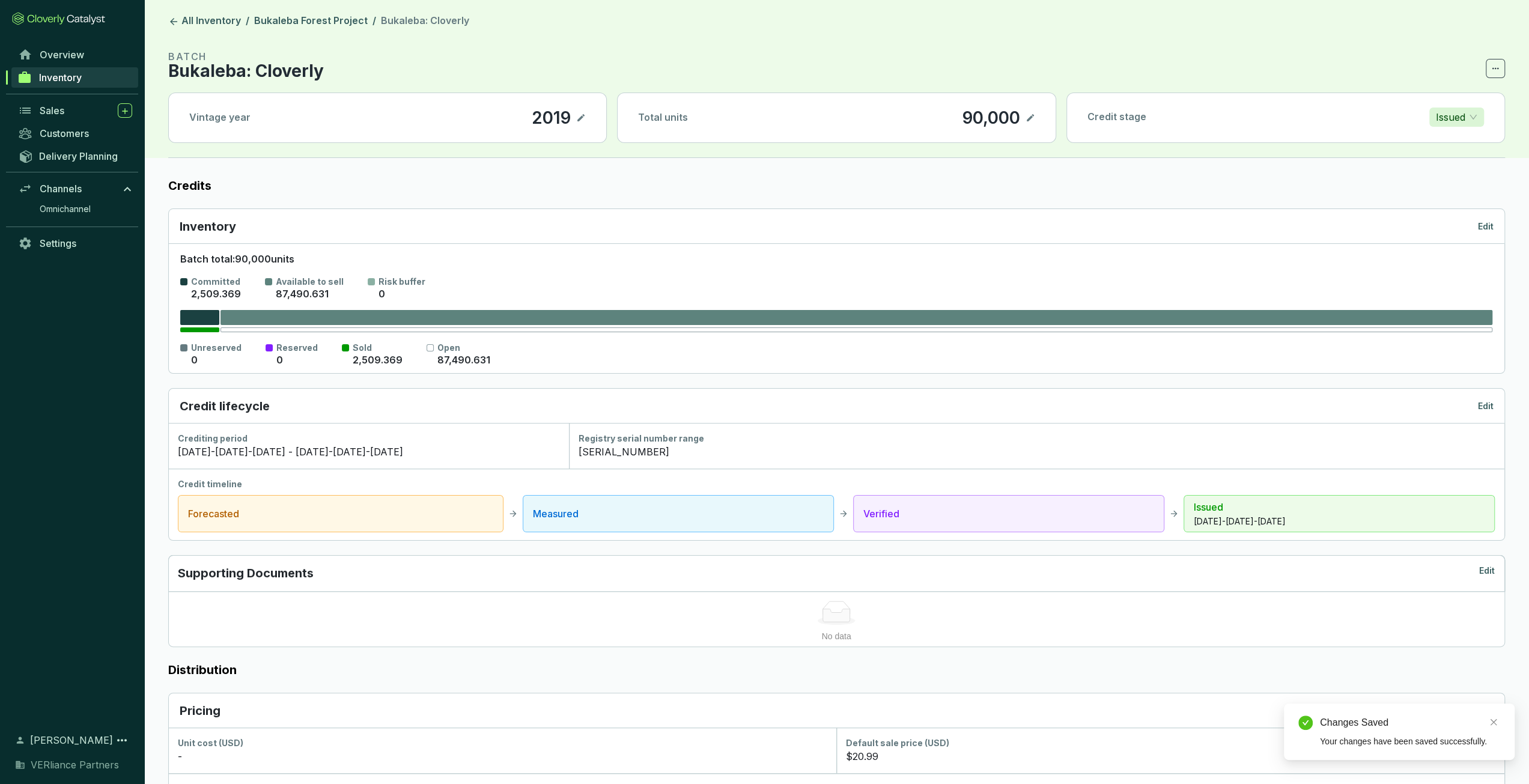 click on "Inventory" at bounding box center (60, 77) 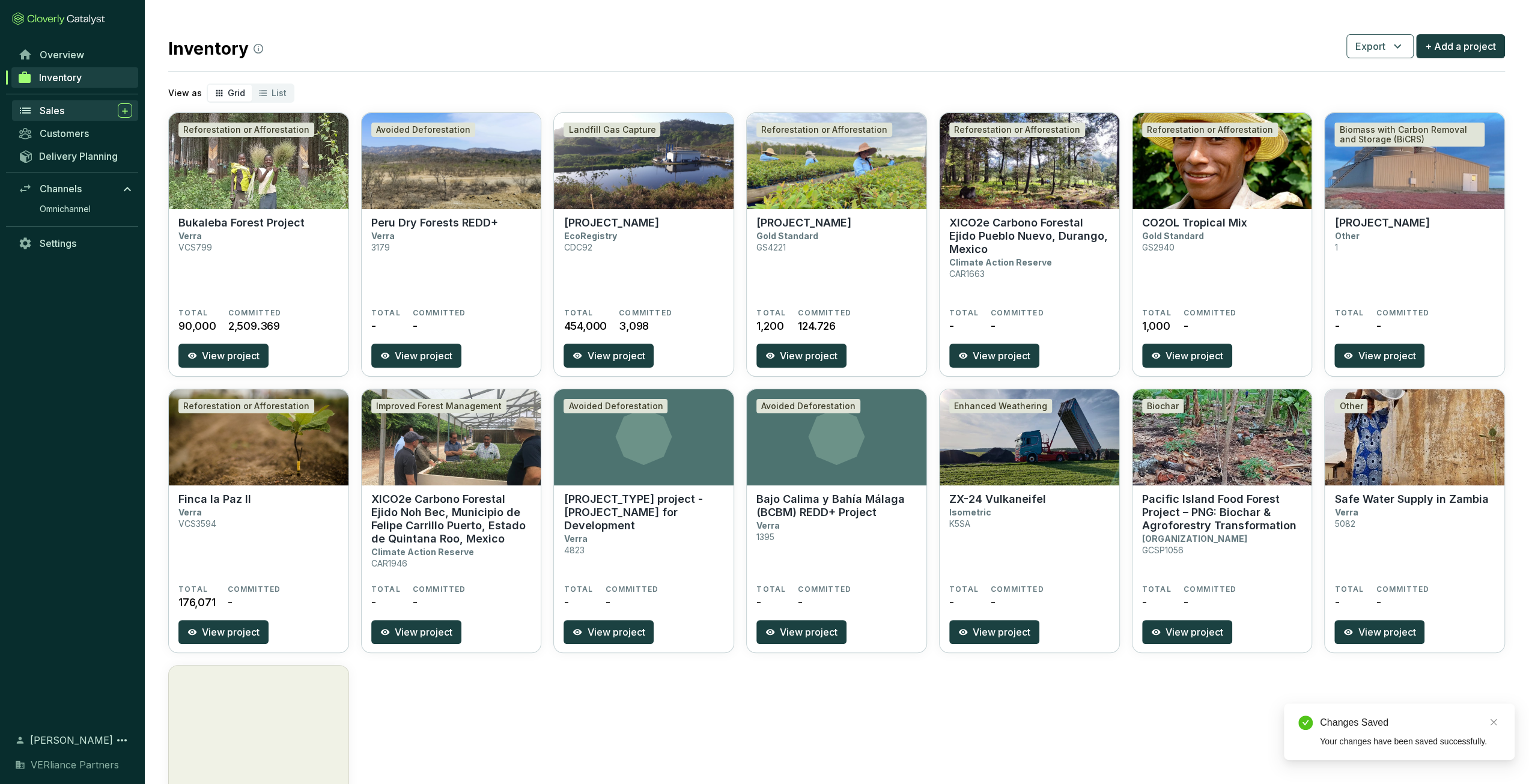 click on "Sales" at bounding box center (75, 111) 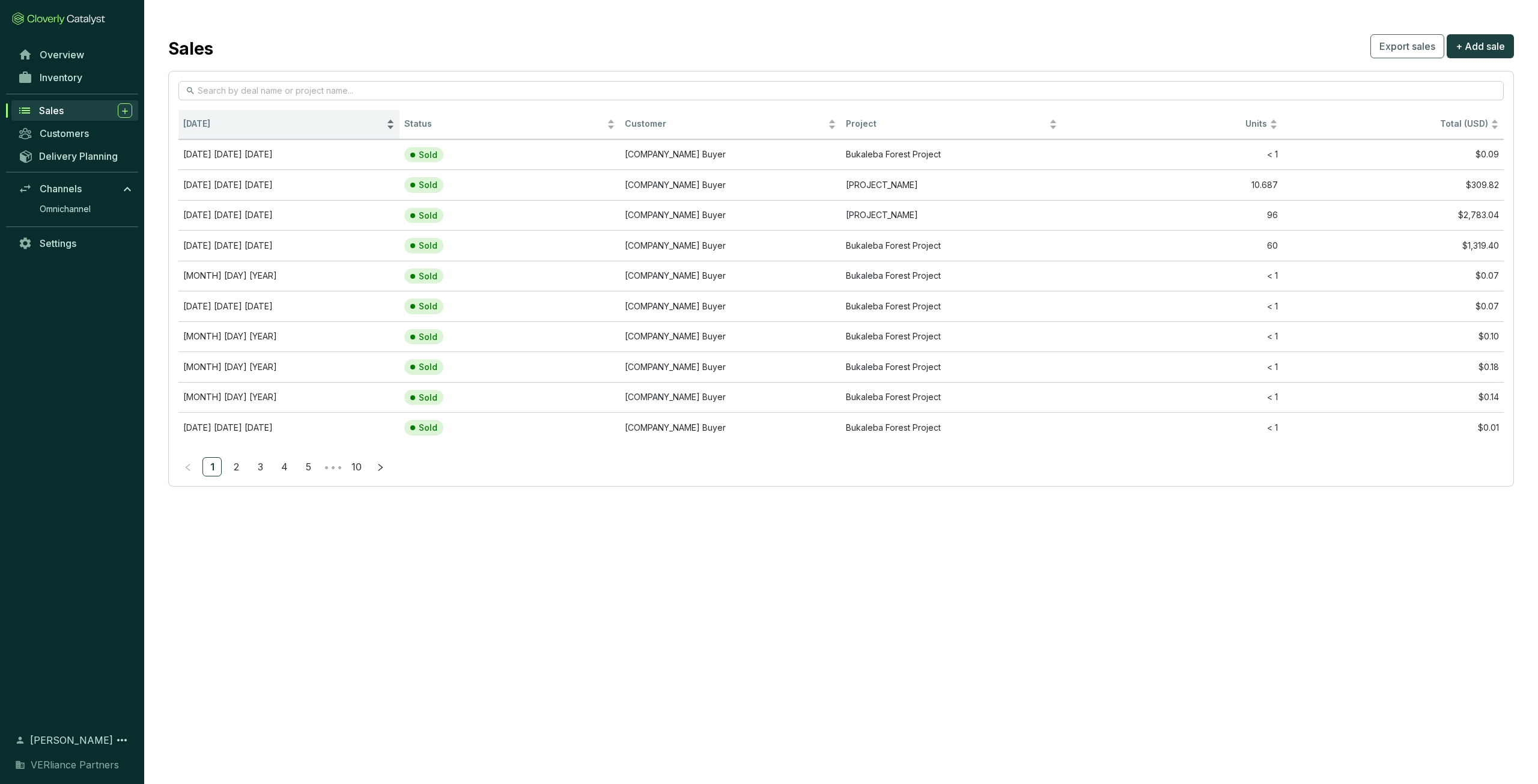 click on "[DATE]" at bounding box center [284, 124] 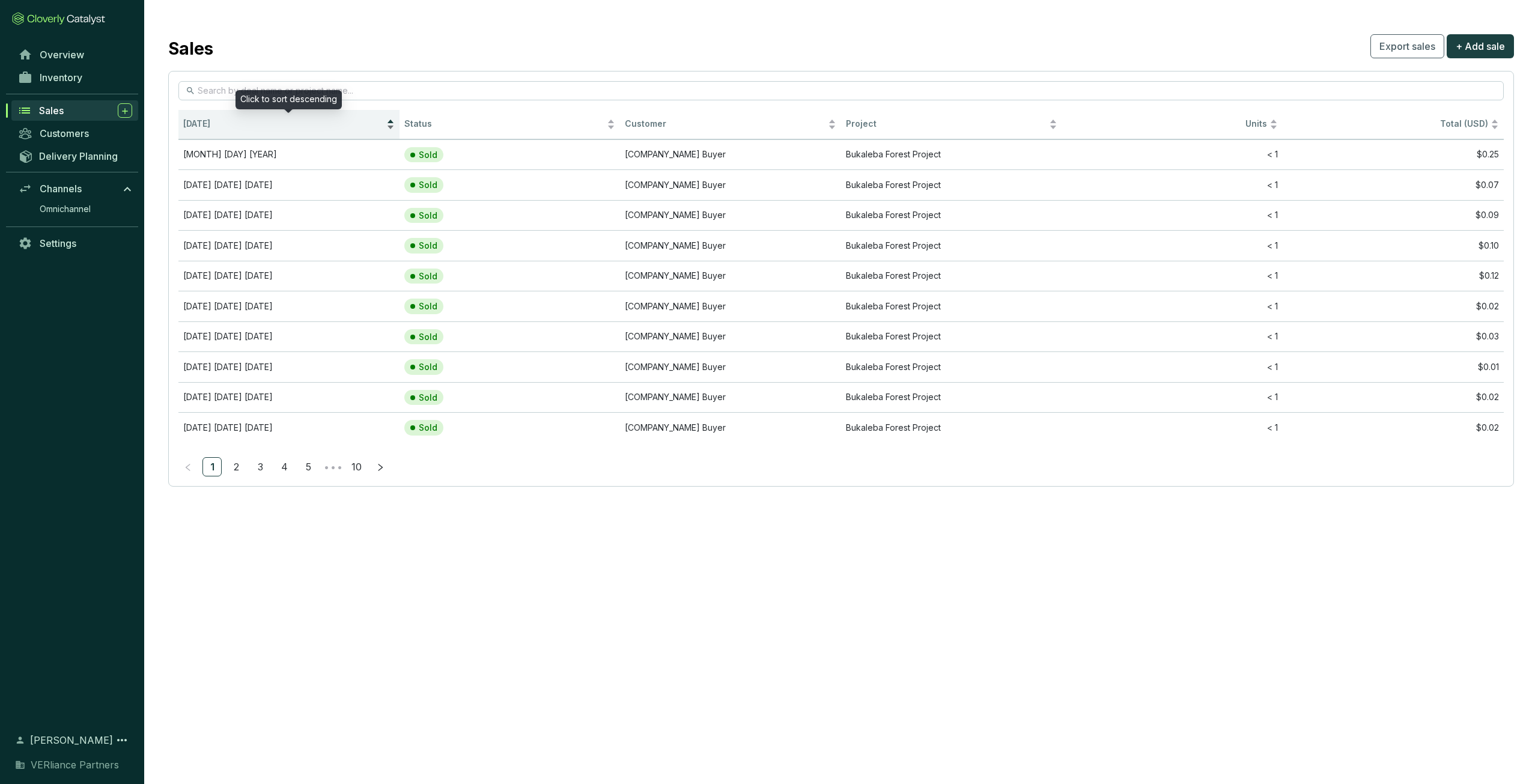 click on "[DATE]" at bounding box center (284, 124) 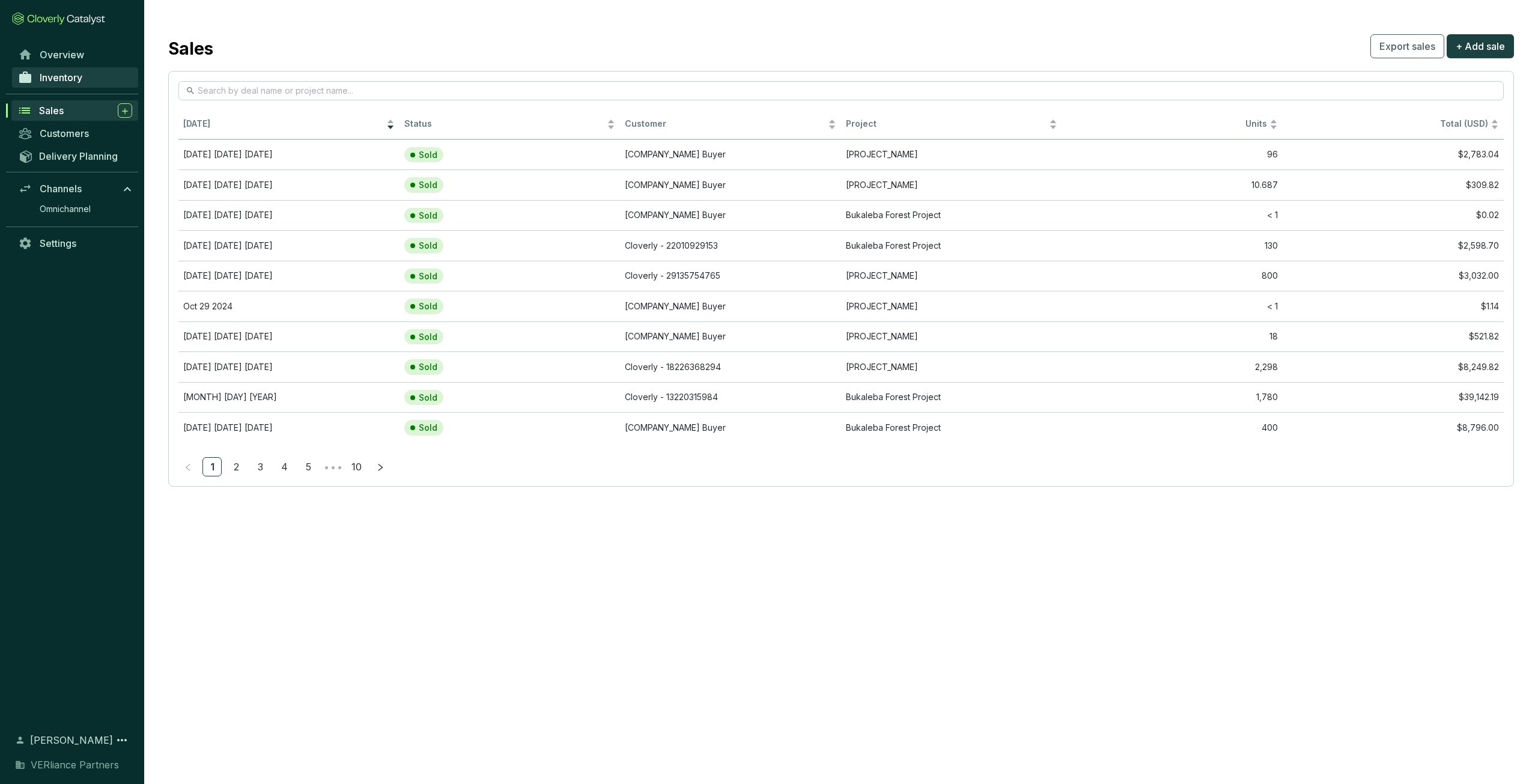 click on "Inventory" at bounding box center [61, 77] 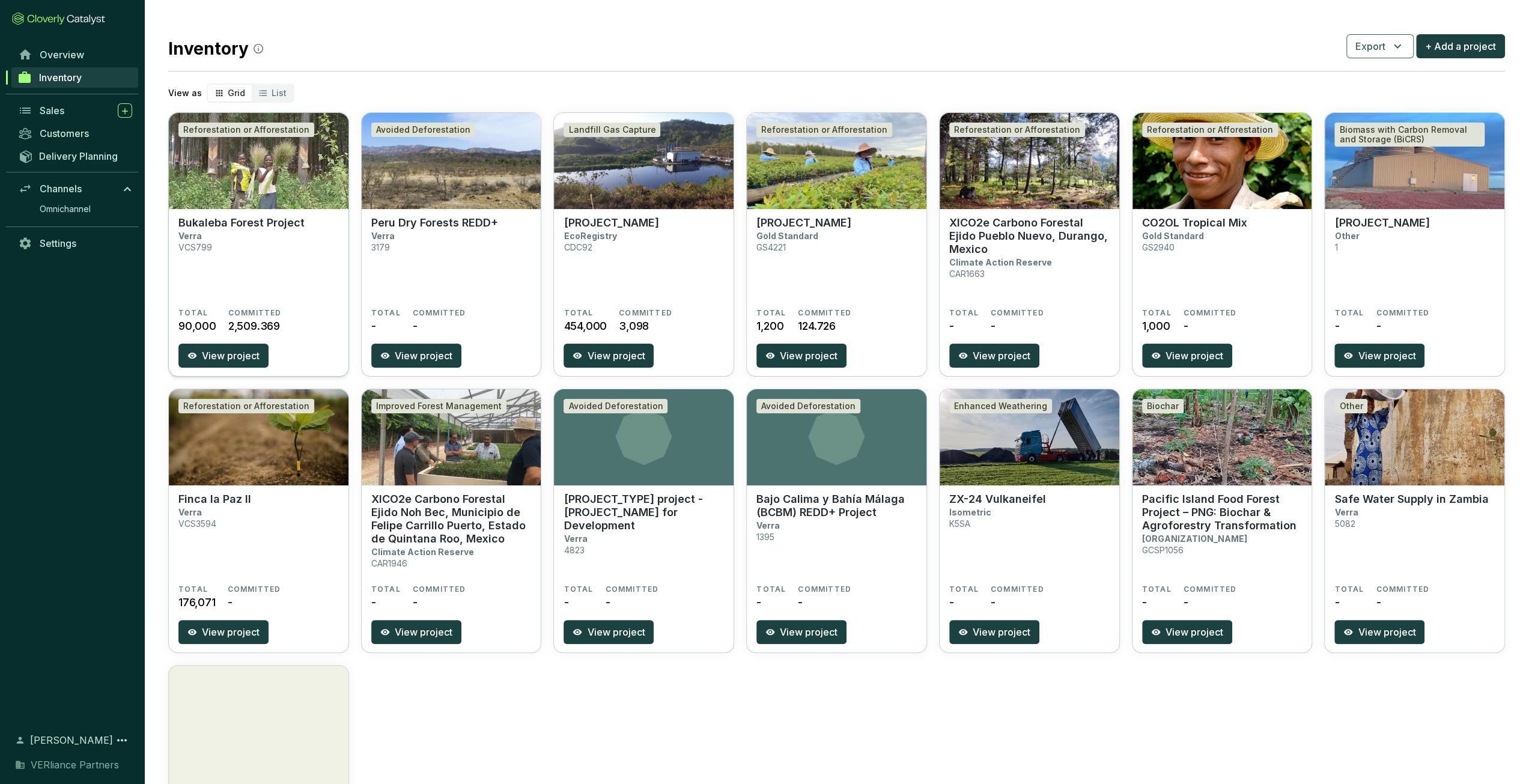 click on "[PROJECT_NAME] [REGISTRY_ID]" at bounding box center (258, 262) 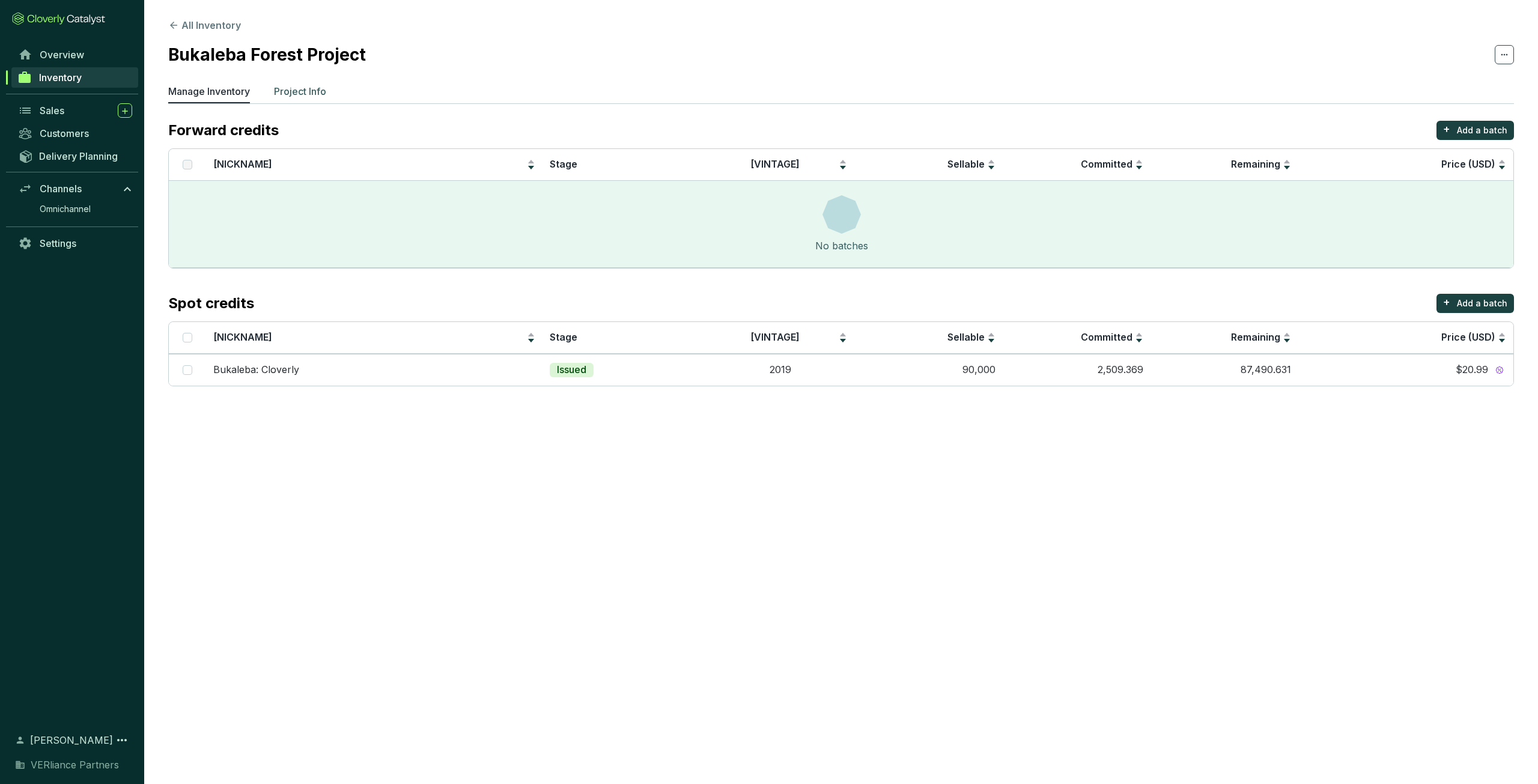click on "Project Info" at bounding box center (300, 91) 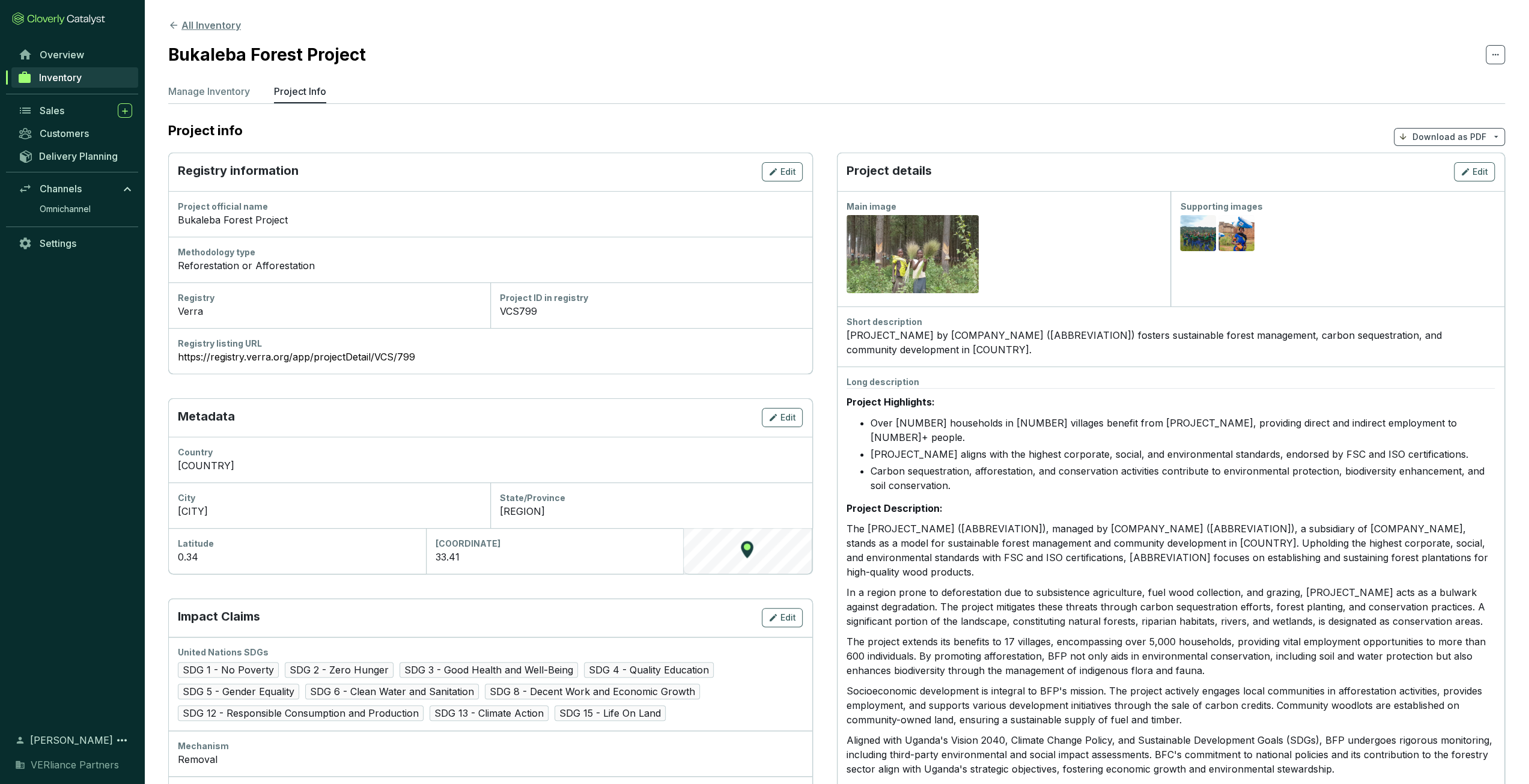 click on "All Inventory" at bounding box center (204, 25) 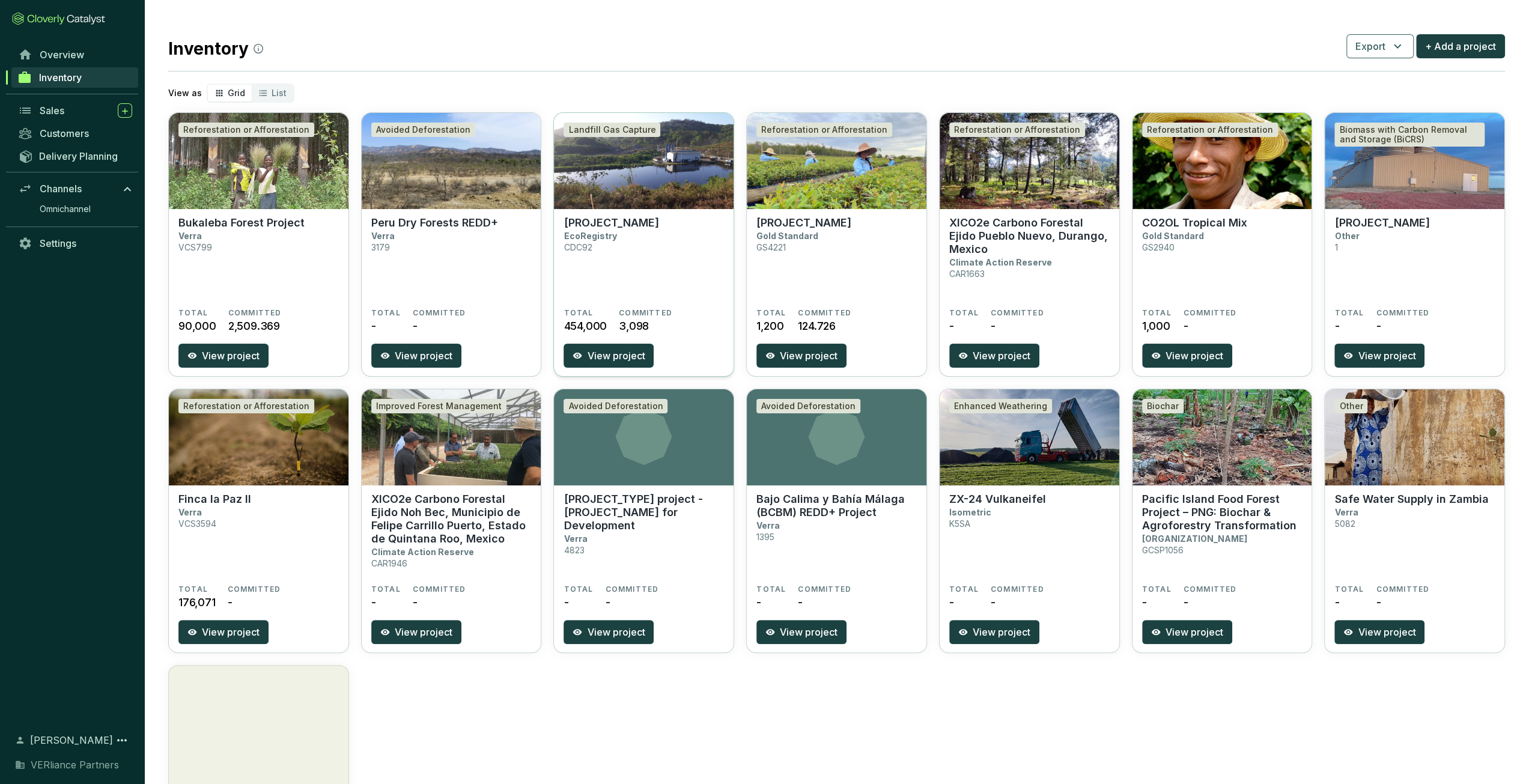 click on "[REGISTRY_NAME] [PROJECT_NAME] [REGISTRY_ID]" at bounding box center (643, 262) 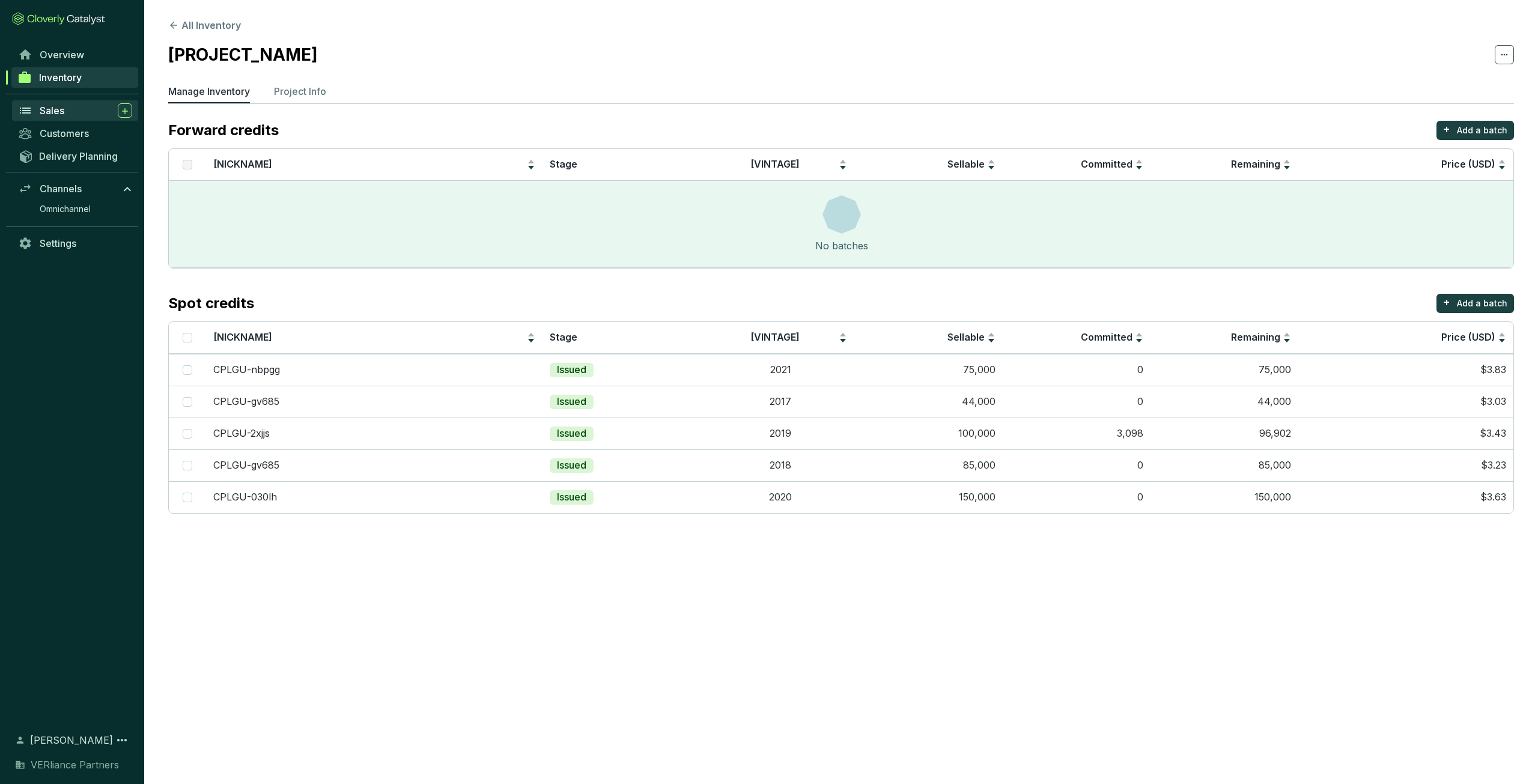 click on "Sales" at bounding box center [75, 111] 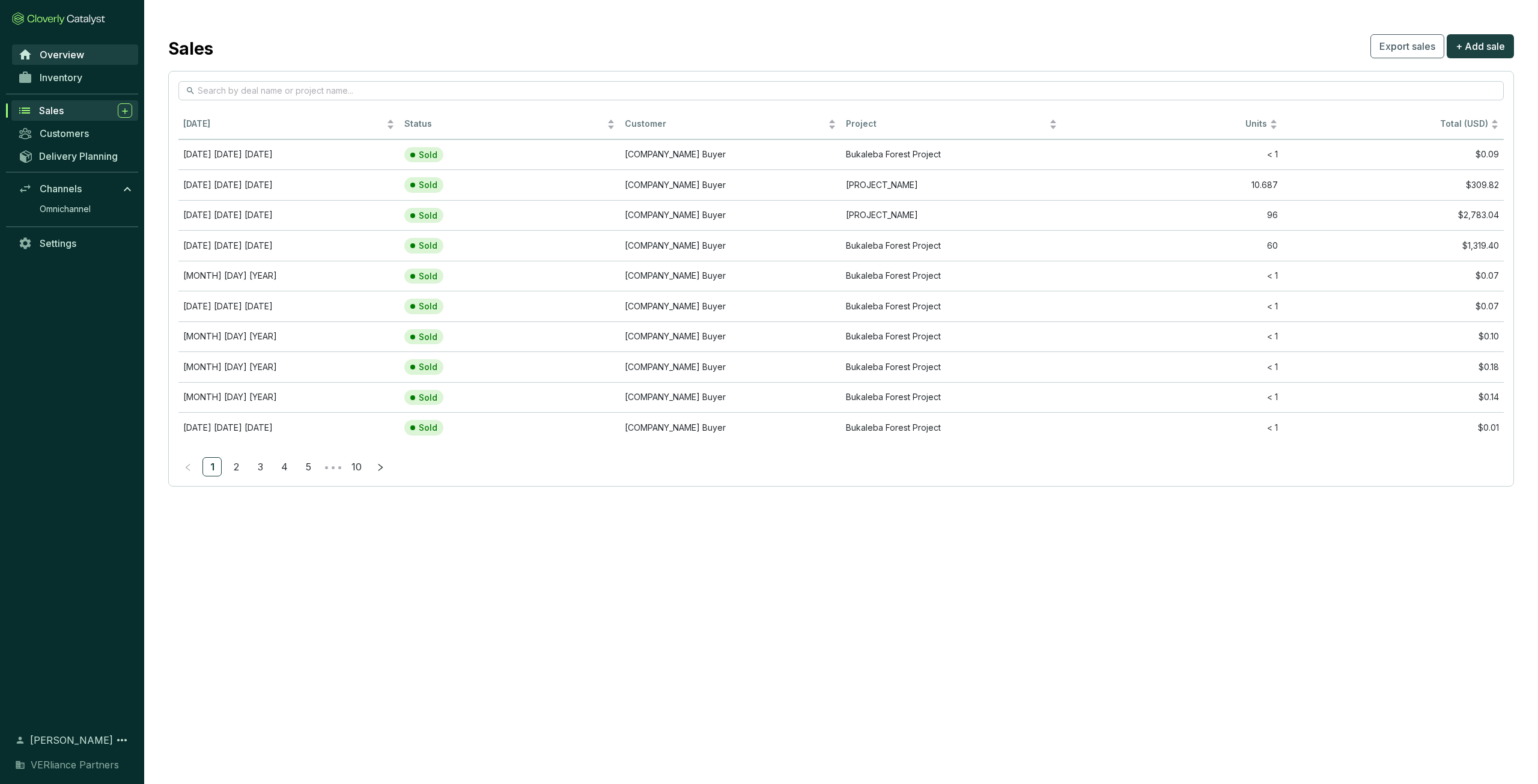 click on "Overview" at bounding box center [75, 55] 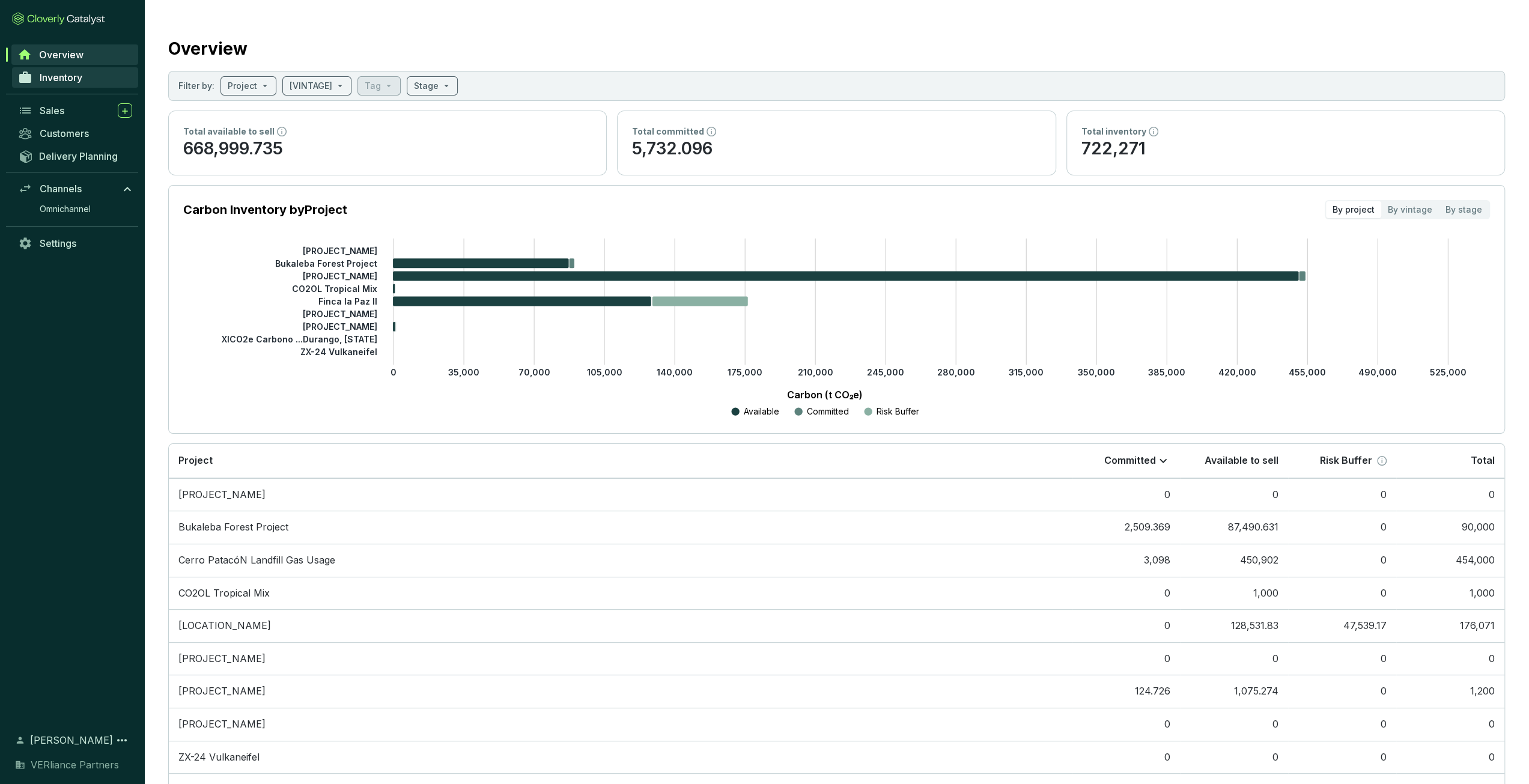 click on "Inventory" at bounding box center (61, 77) 